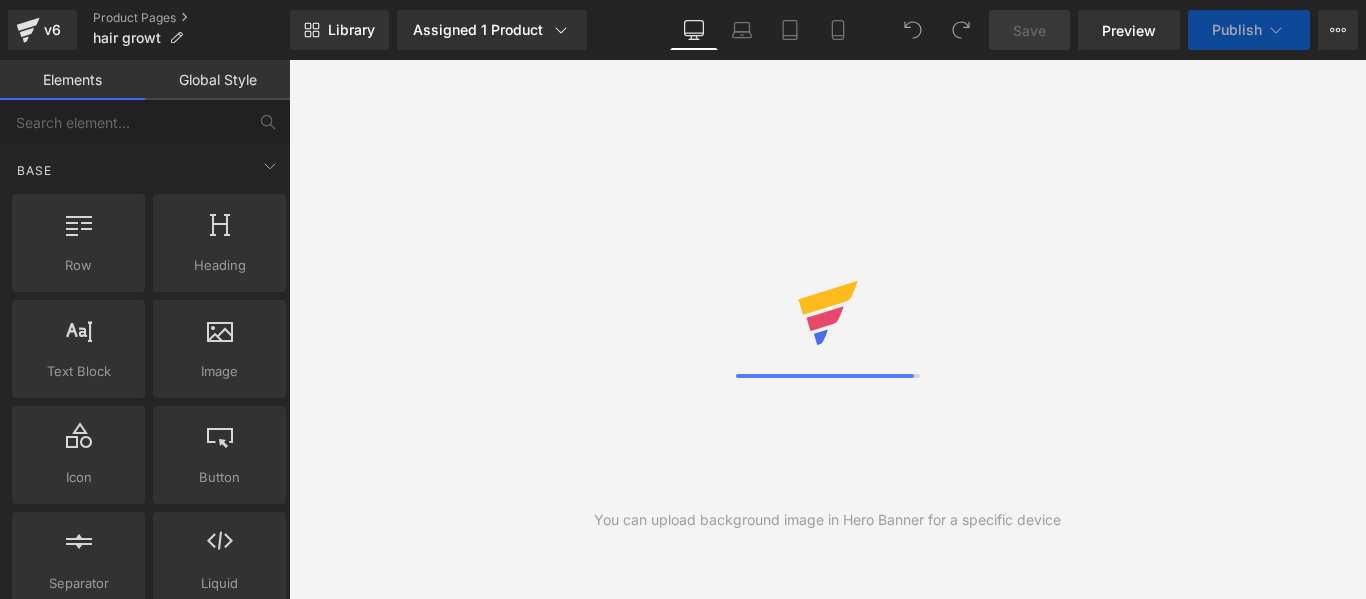 scroll, scrollTop: 0, scrollLeft: 0, axis: both 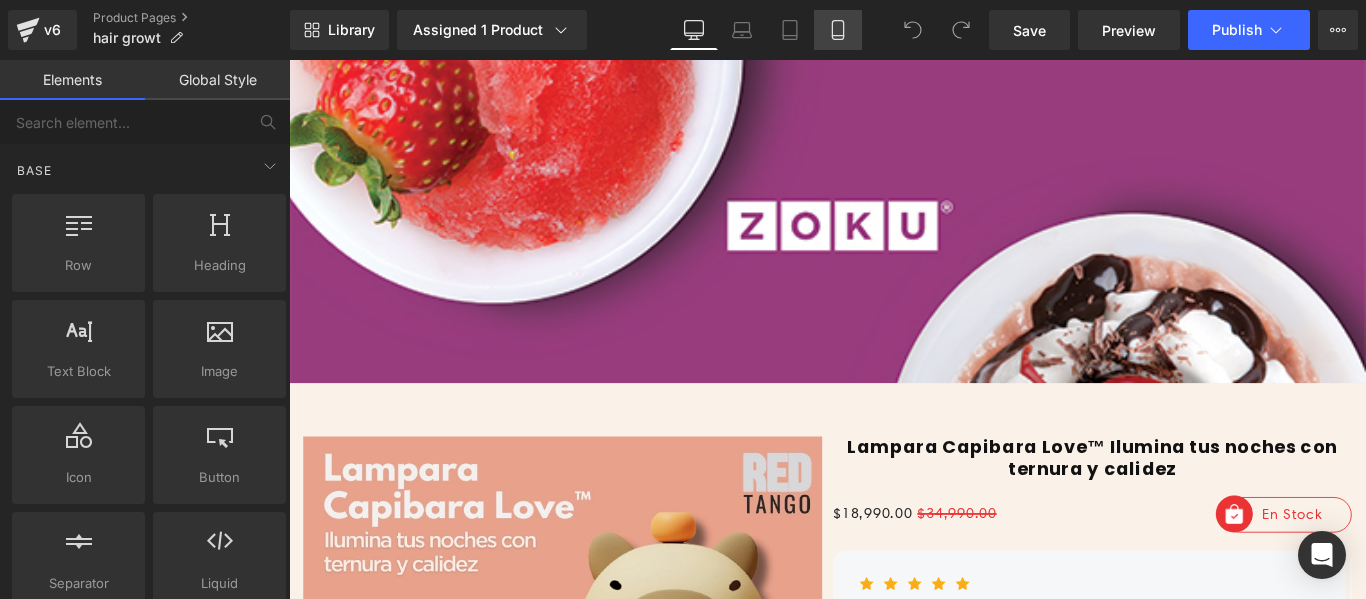 drag, startPoint x: 862, startPoint y: 10, endPoint x: 848, endPoint y: 29, distance: 23.600847 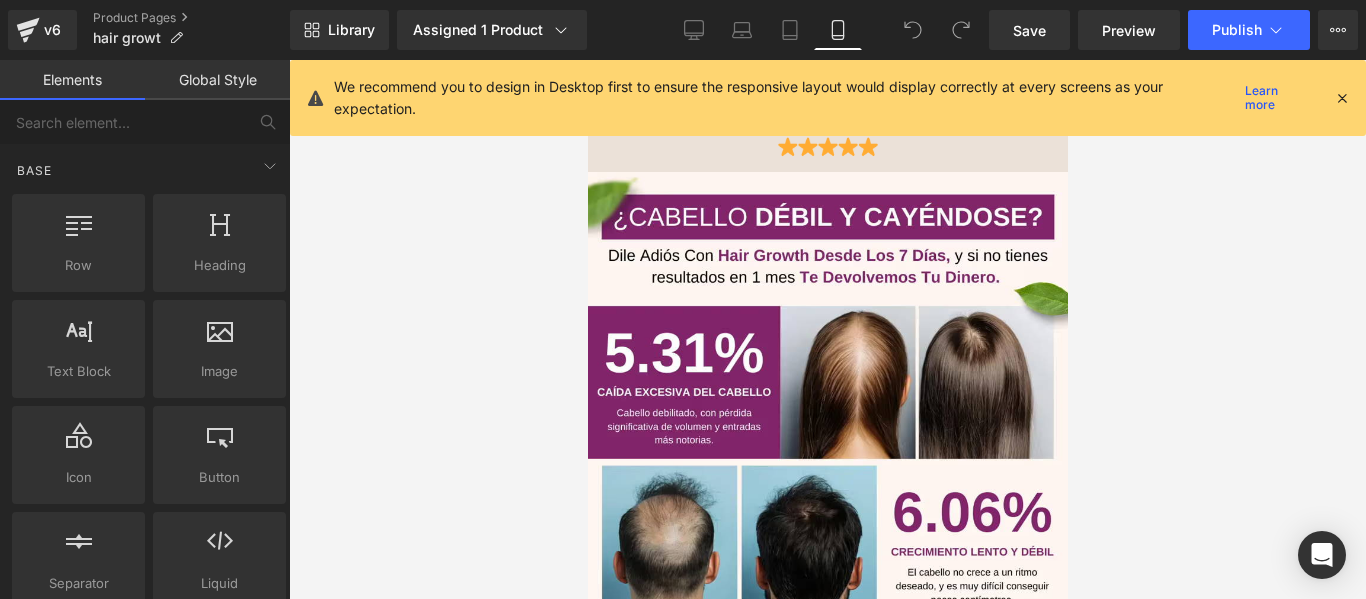 scroll, scrollTop: 400, scrollLeft: 0, axis: vertical 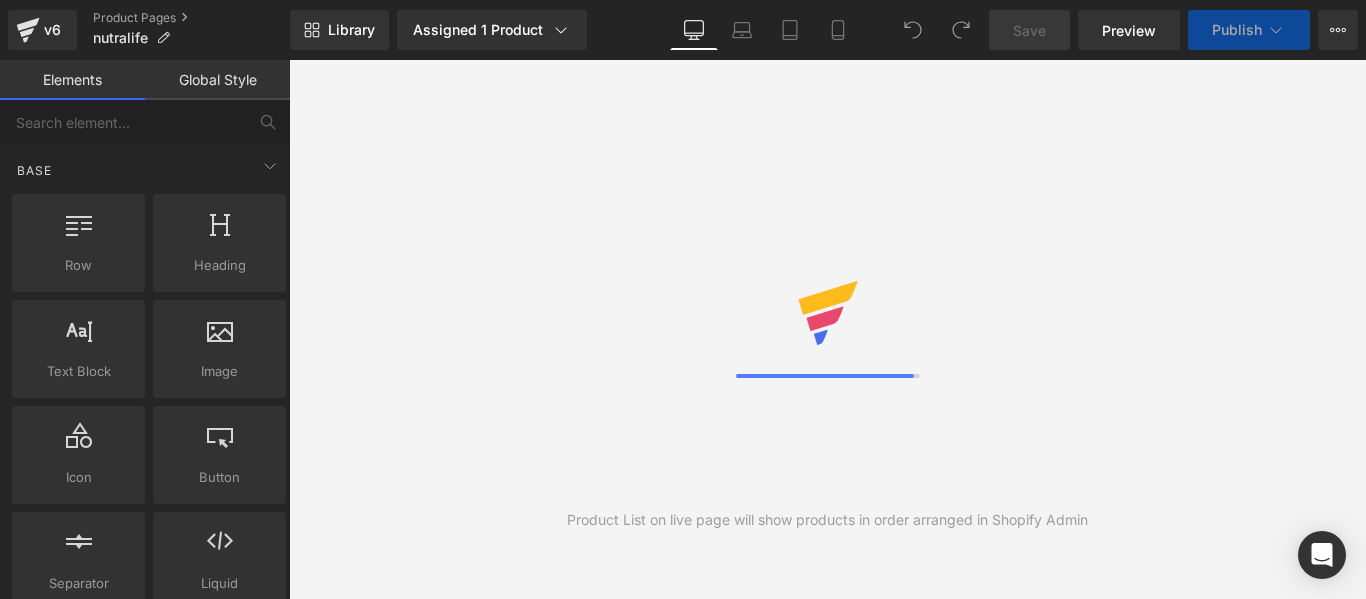 click on "Library Assigned 1 Product  Product Preview
NUTRALIFE™ GOMITAS PROBIOTICAS 2X1 Manage assigned products Desktop Desktop Laptop Tablet Mobile Save Preview Publish Scheduled View Live Page View with current Template Save Template to Library Schedule Publish  Optimize  Publish Settings Shortcuts  Your page can’t be published   You've reached the maximum number of published pages on your plan  (51/999999).  You need to upgrade your plan or unpublish all your pages to get 1 publish slot.   Unpublish pages   Upgrade plan" at bounding box center [828, 30] 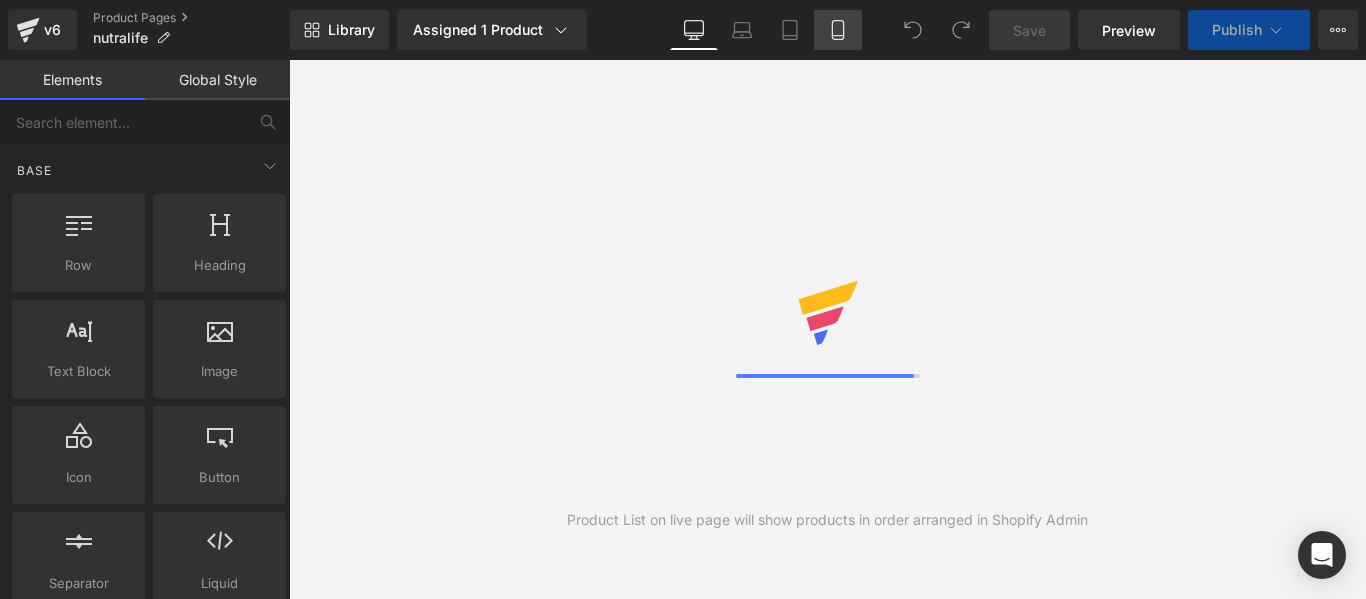 click 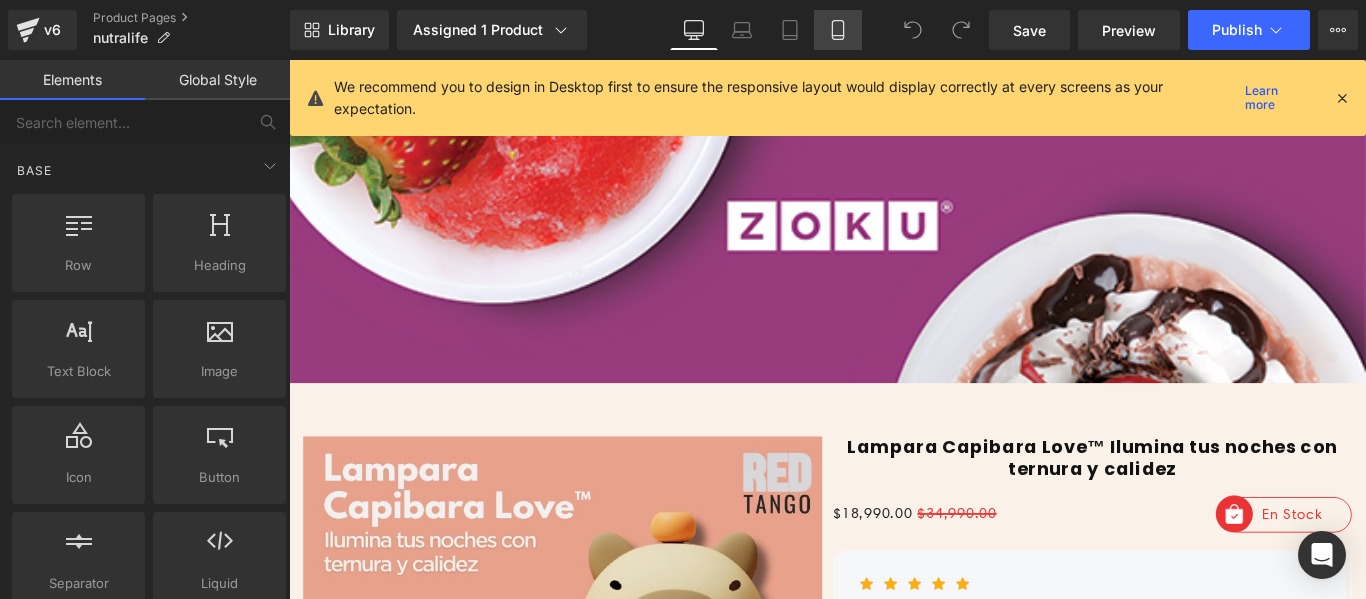 click 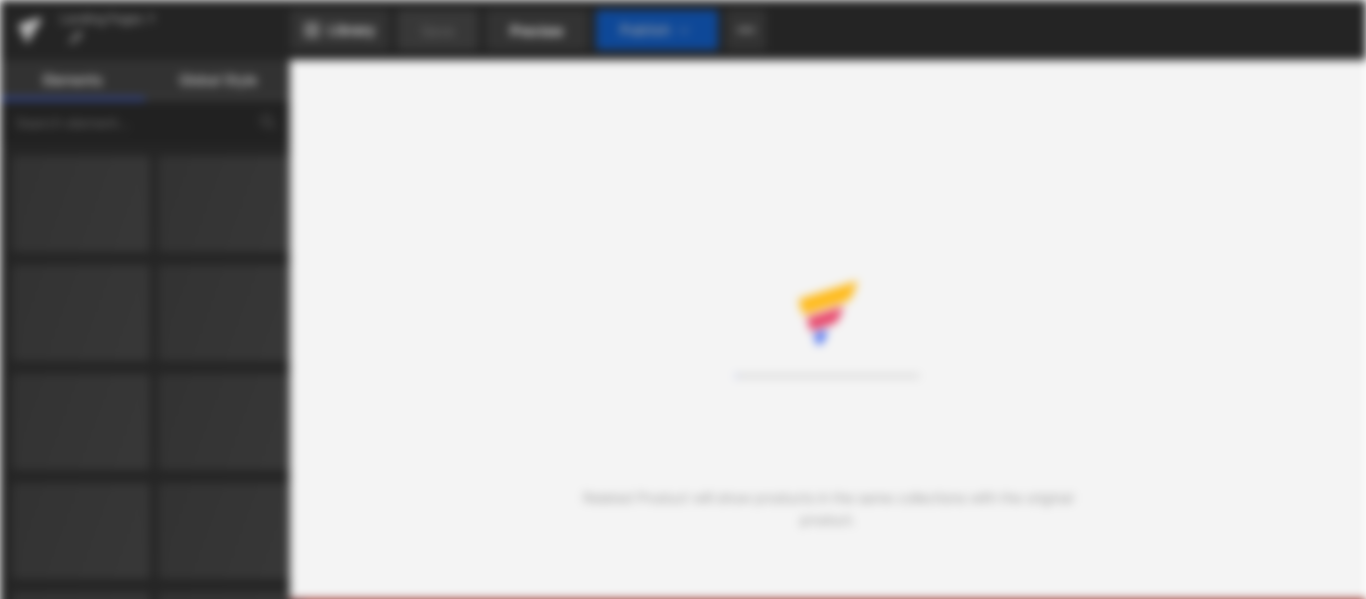 scroll, scrollTop: 0, scrollLeft: 0, axis: both 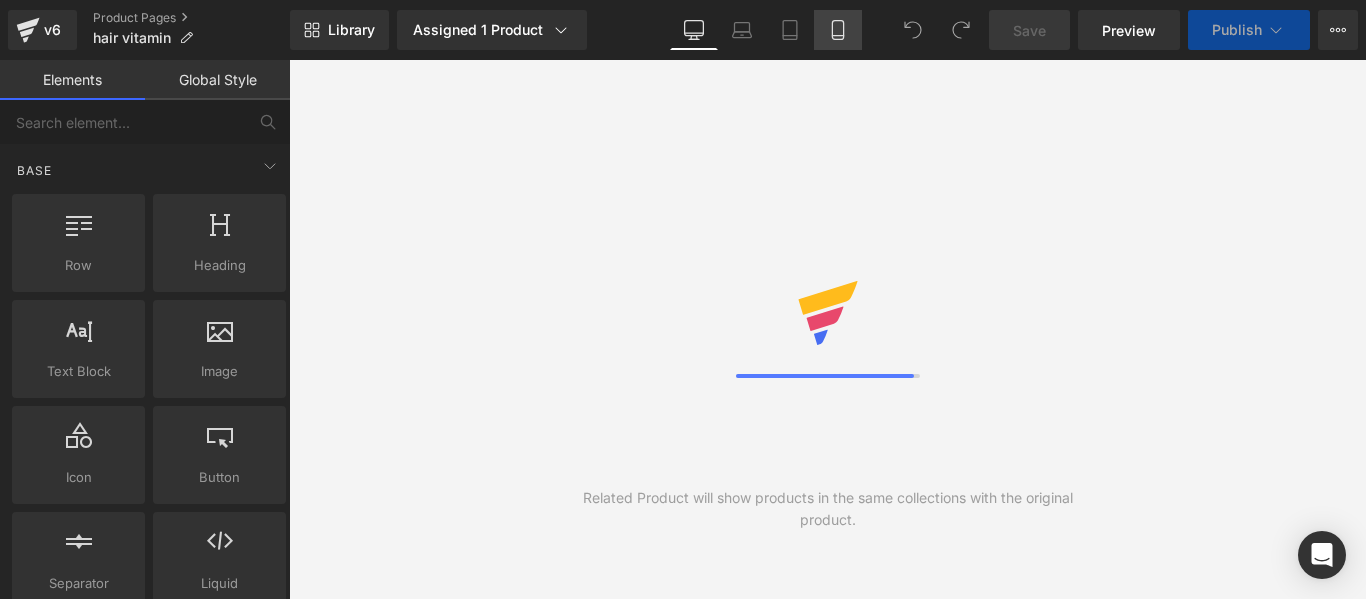 click 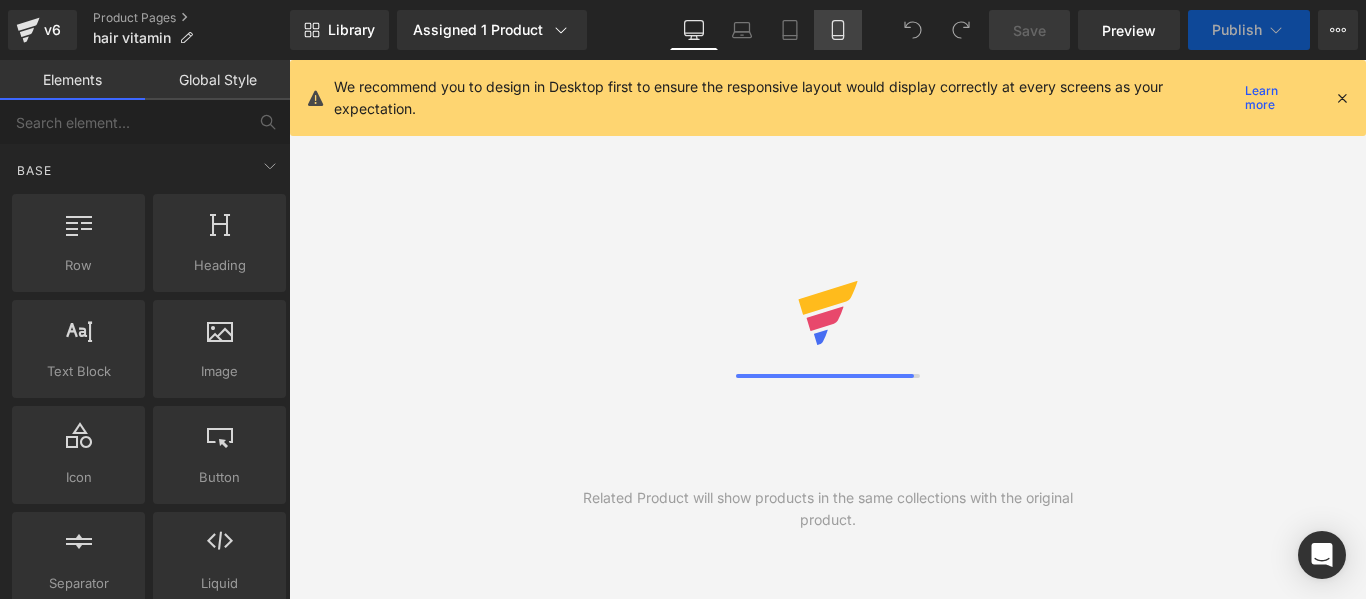 click 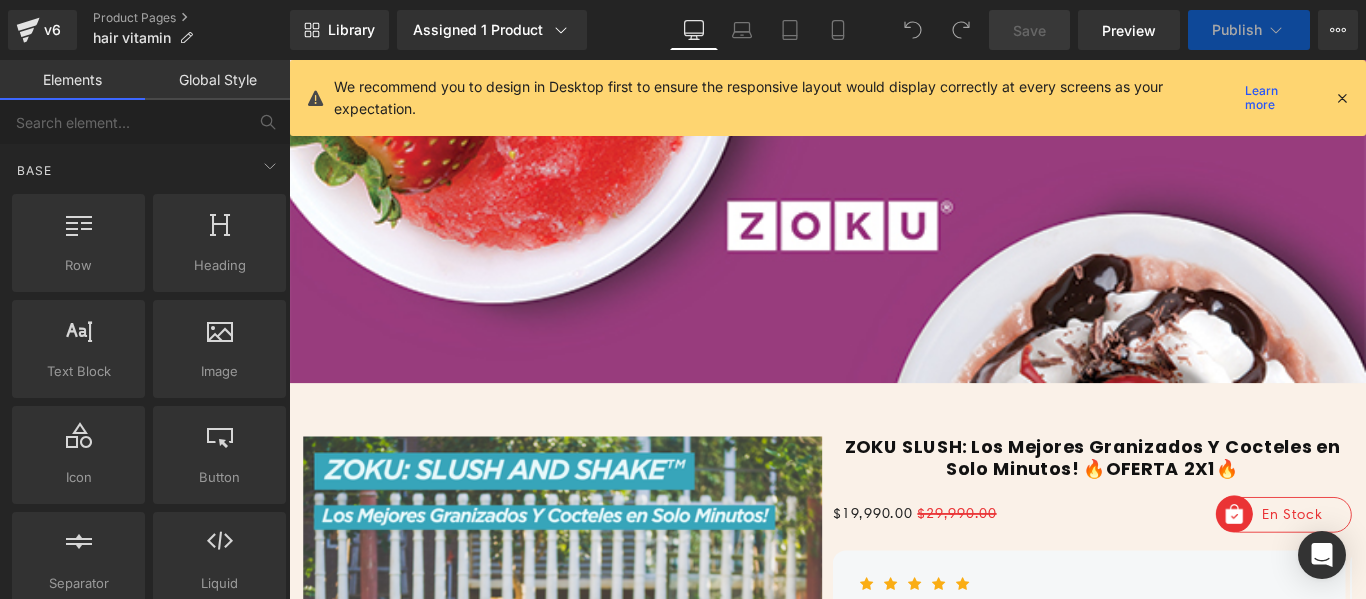 scroll, scrollTop: 0, scrollLeft: 0, axis: both 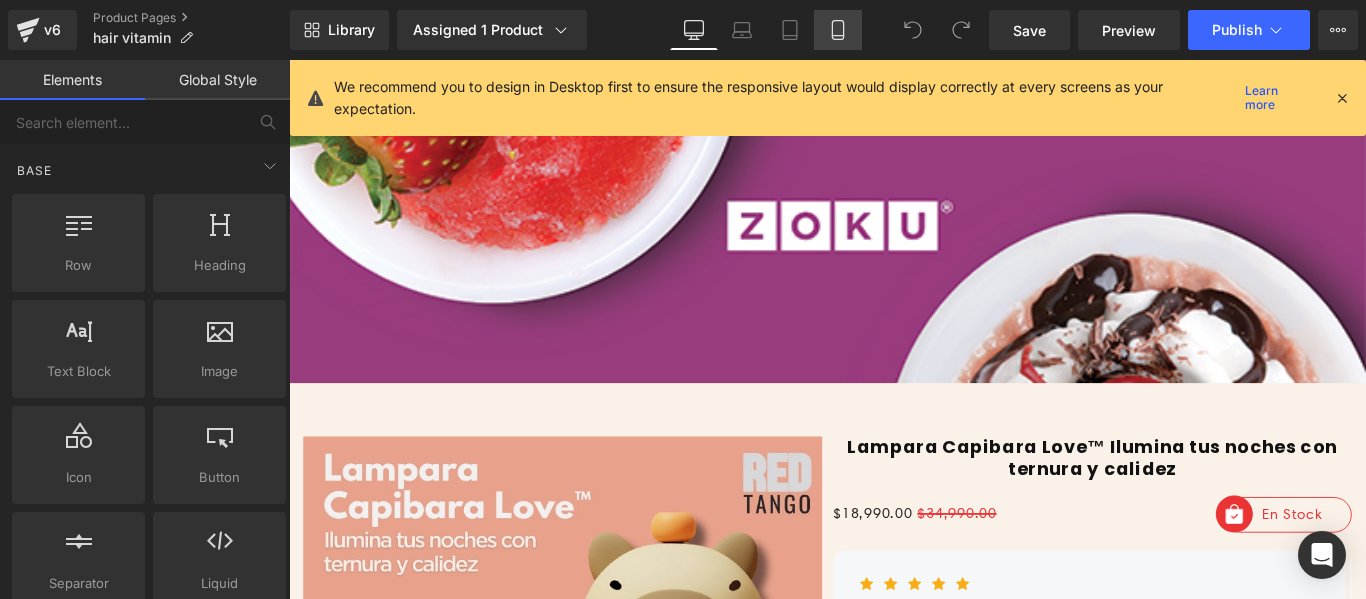 click on "Mobile" at bounding box center (838, 30) 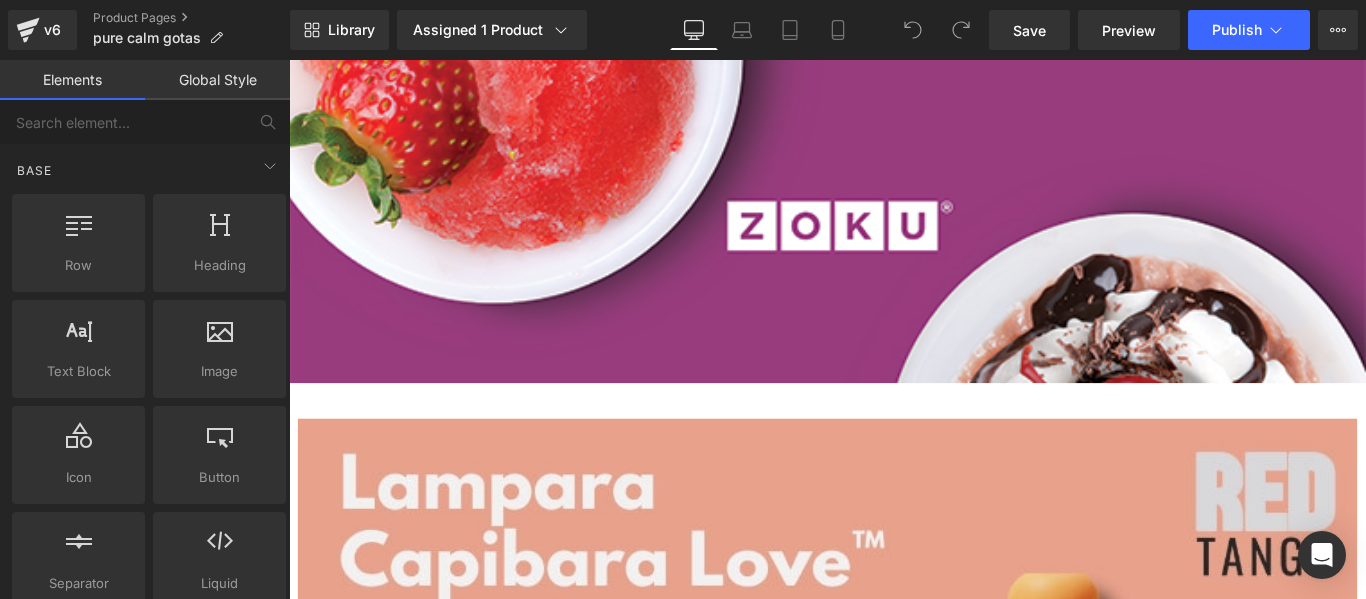 scroll, scrollTop: 0, scrollLeft: 0, axis: both 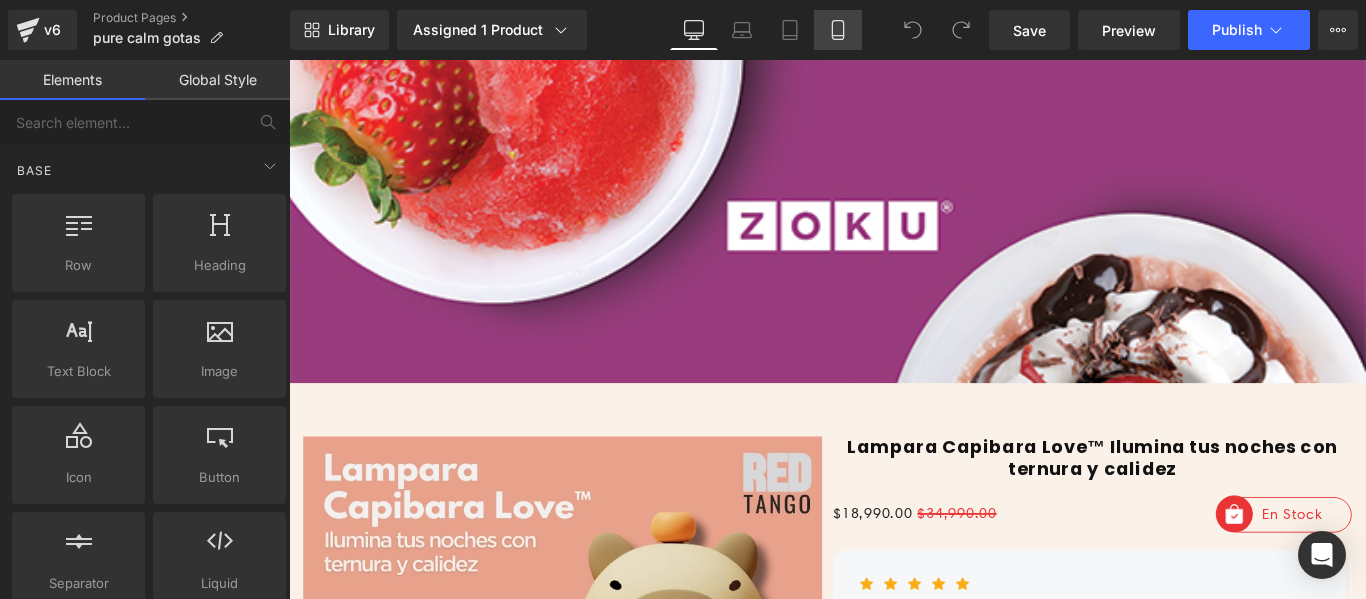 click on "Mobile" at bounding box center [838, 30] 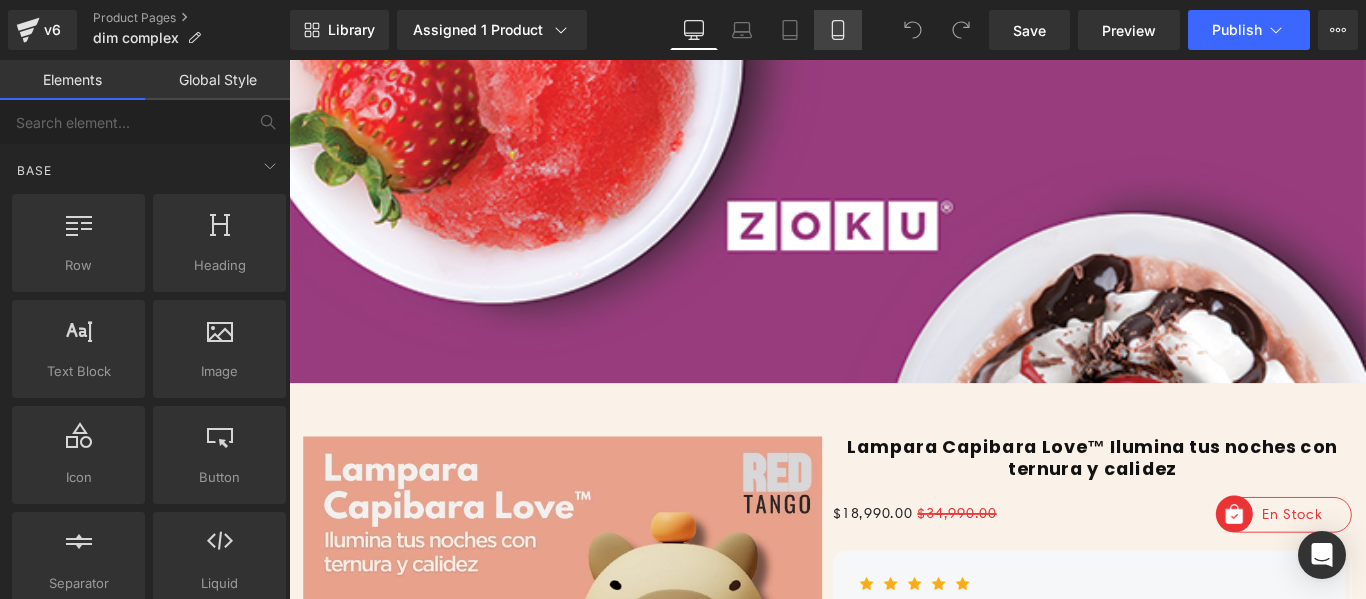 scroll, scrollTop: 0, scrollLeft: 0, axis: both 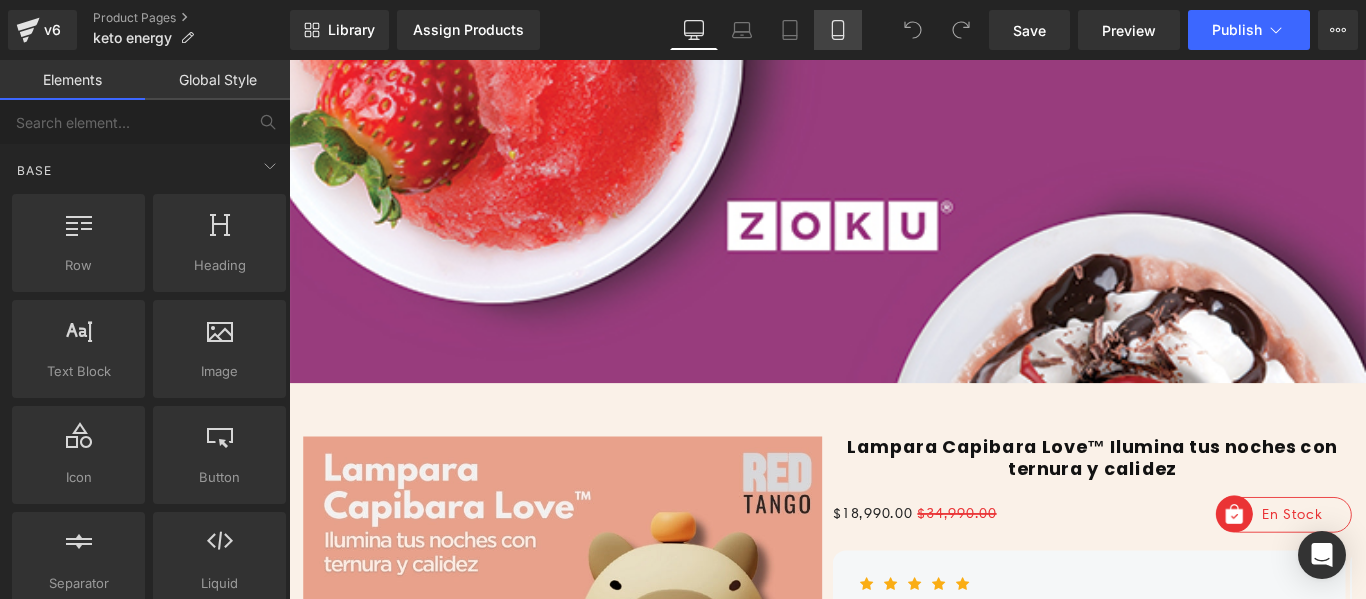 click on "Mobile" at bounding box center [838, 30] 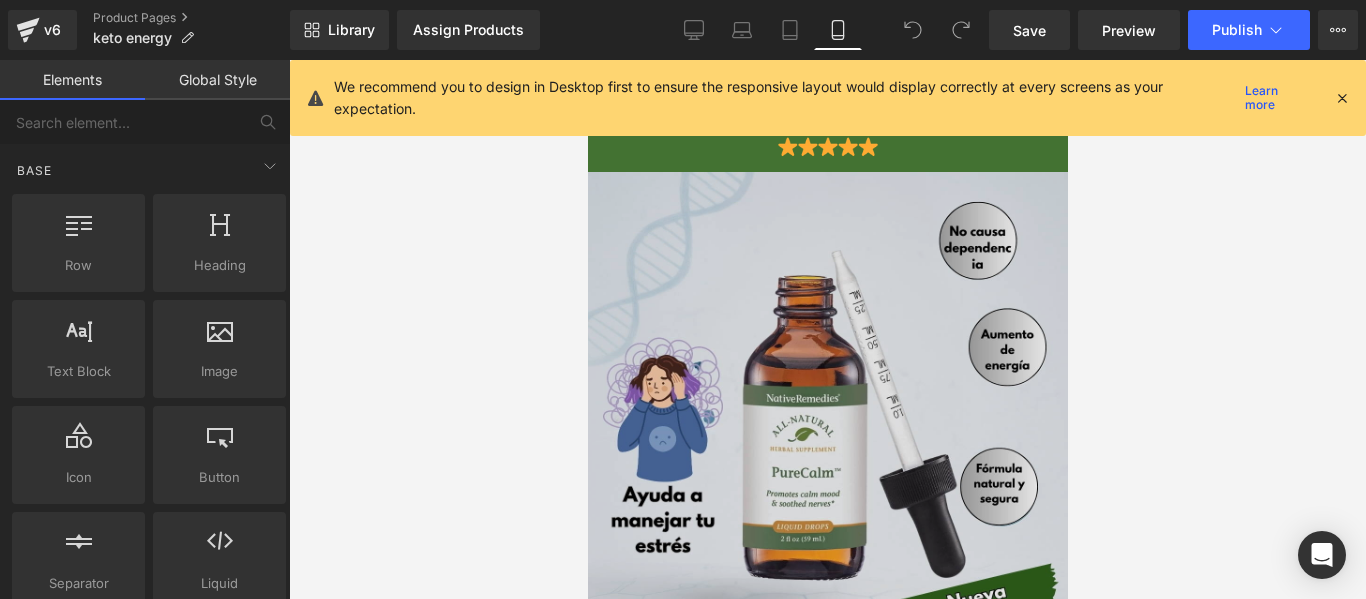 click at bounding box center [827, 412] 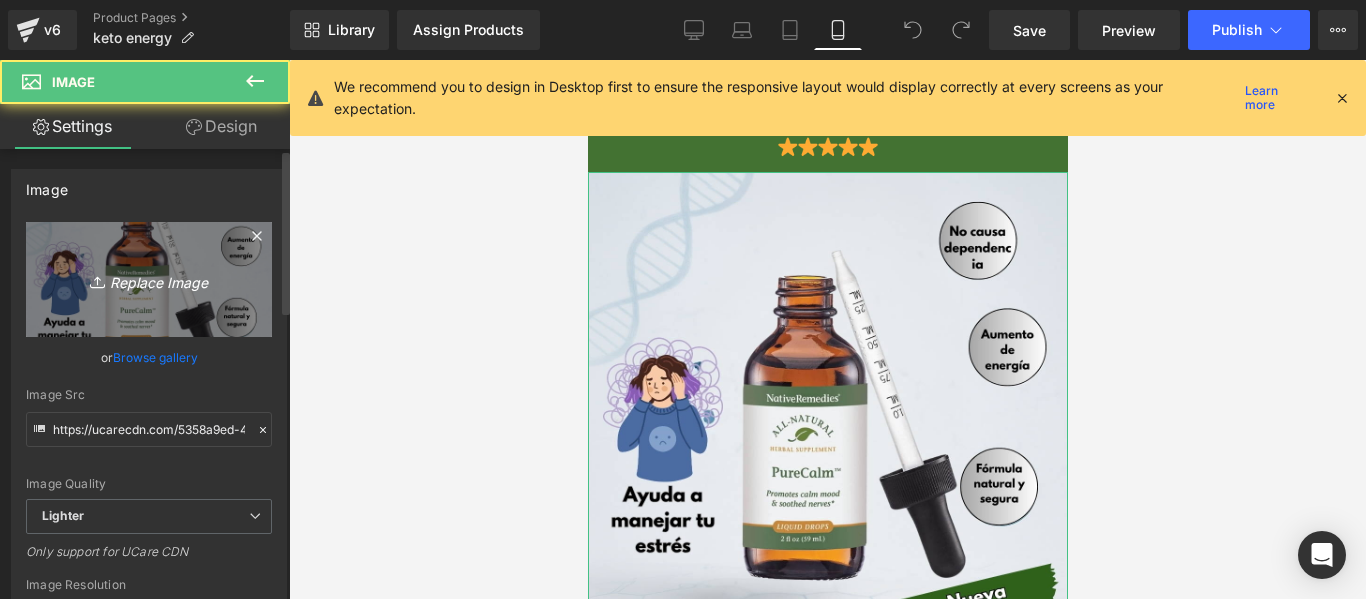 click on "Replace Image" at bounding box center (149, 279) 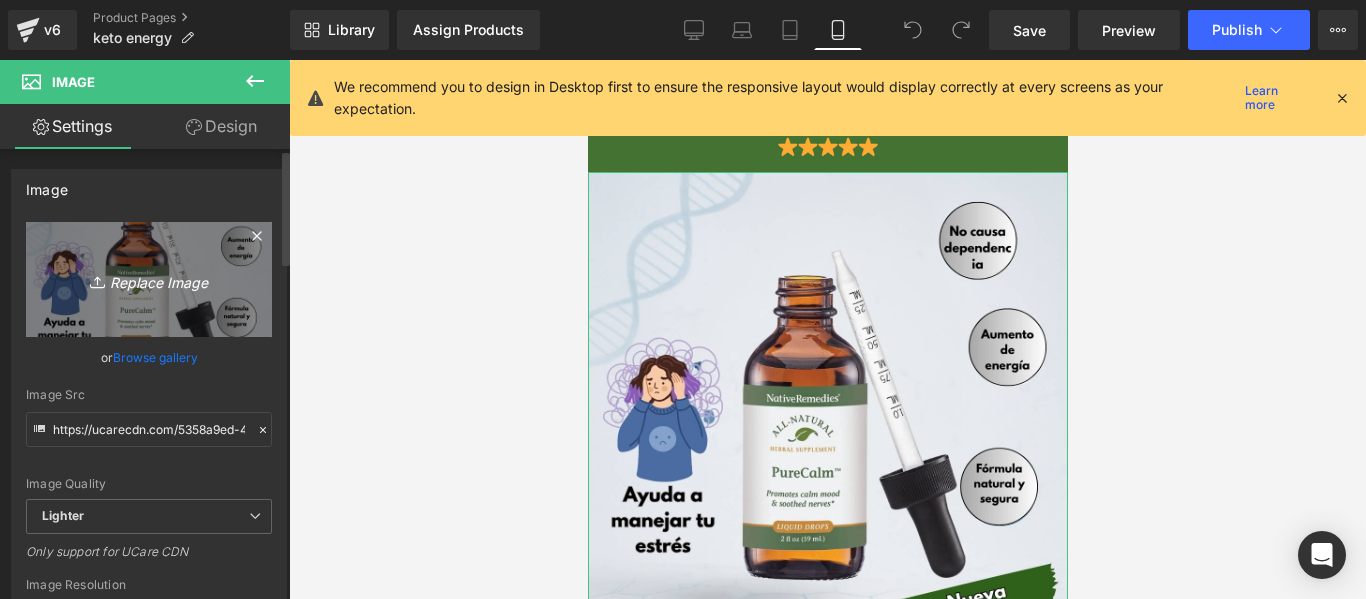 type on "C:\fakepath\1.jpg" 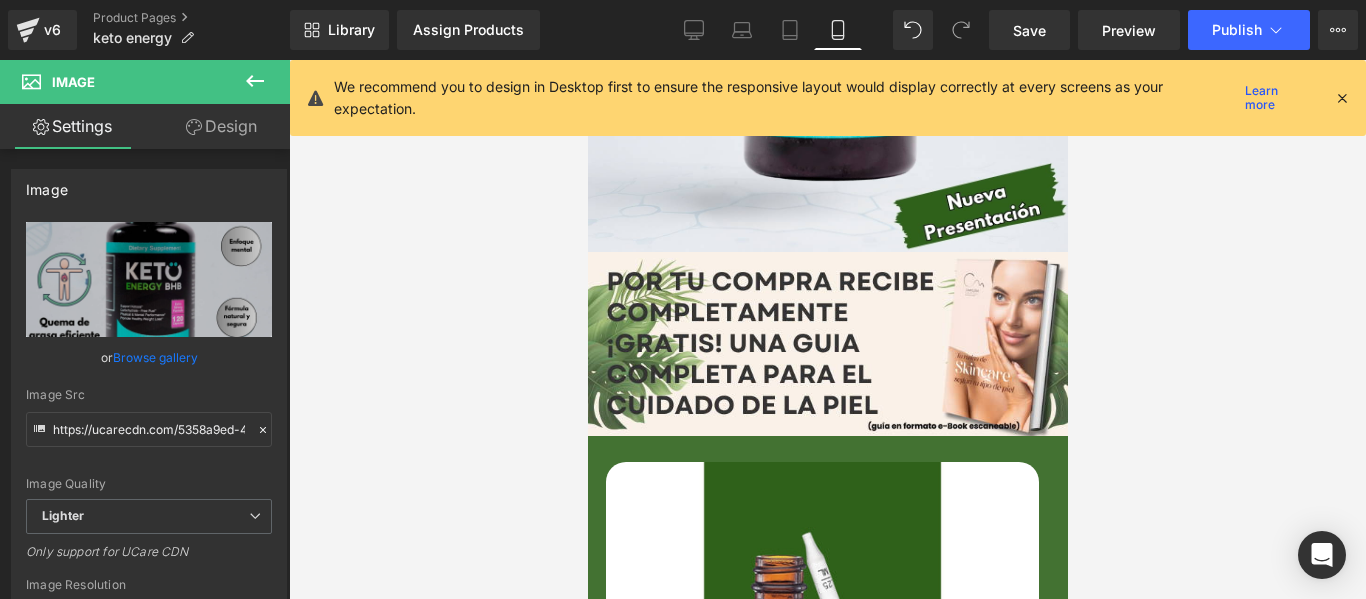 scroll, scrollTop: 700, scrollLeft: 0, axis: vertical 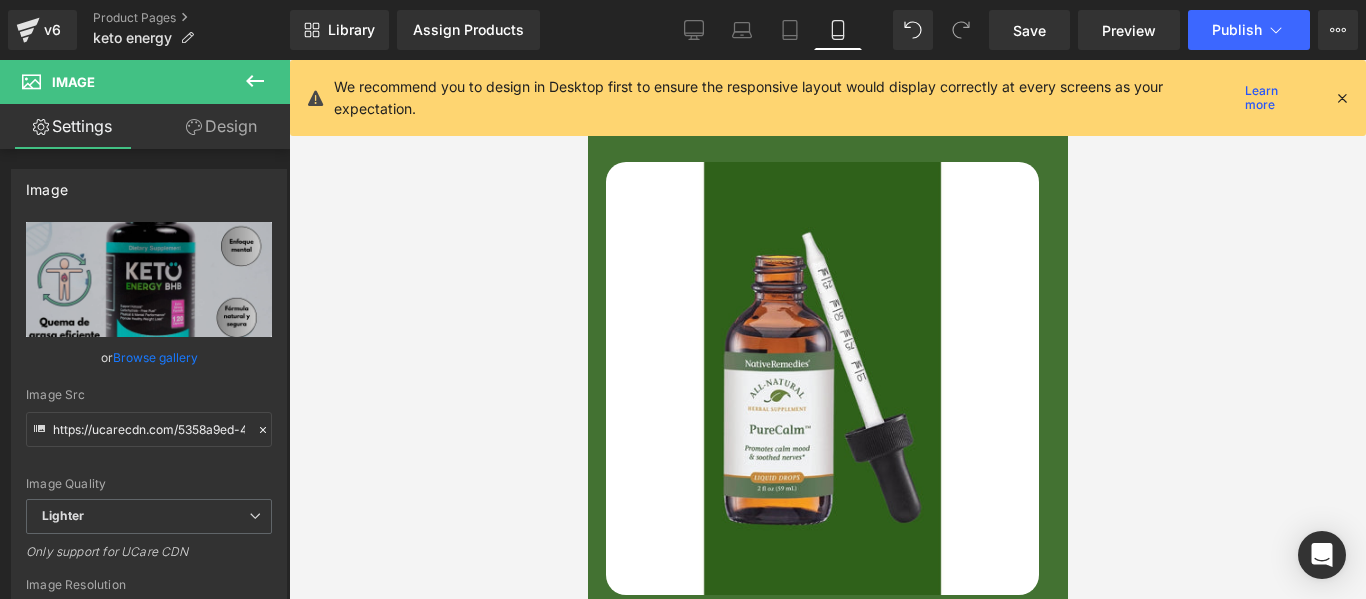 click at bounding box center [821, 378] 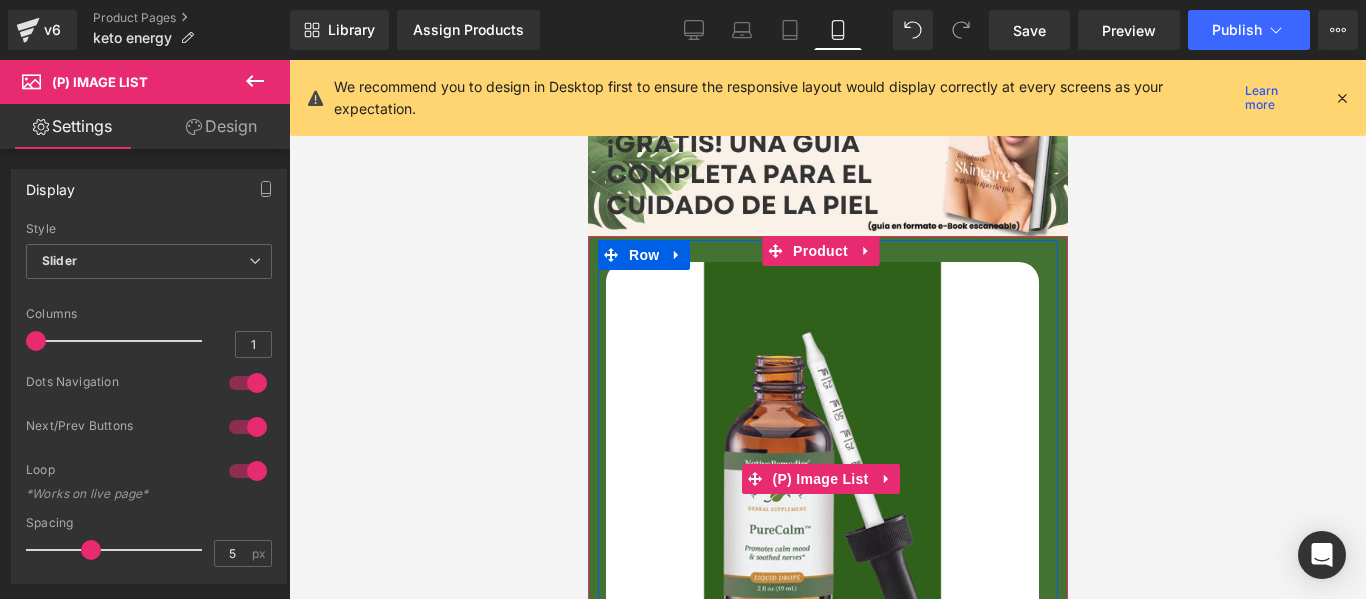click at bounding box center (821, 478) 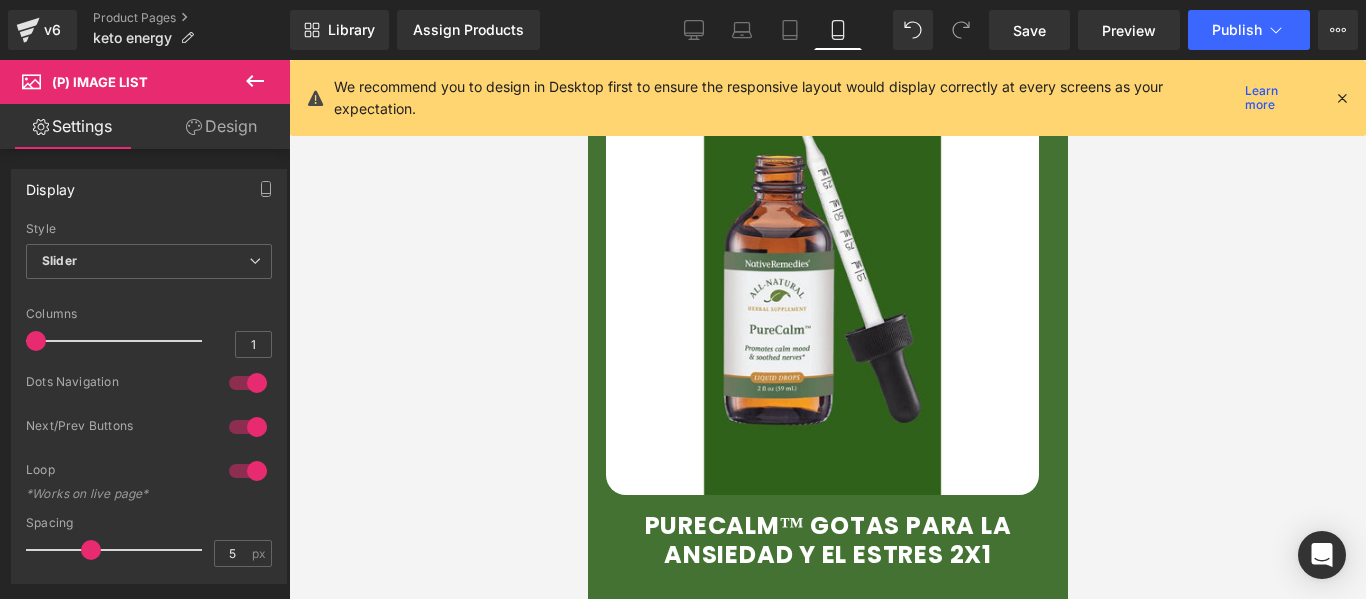 click at bounding box center (821, 278) 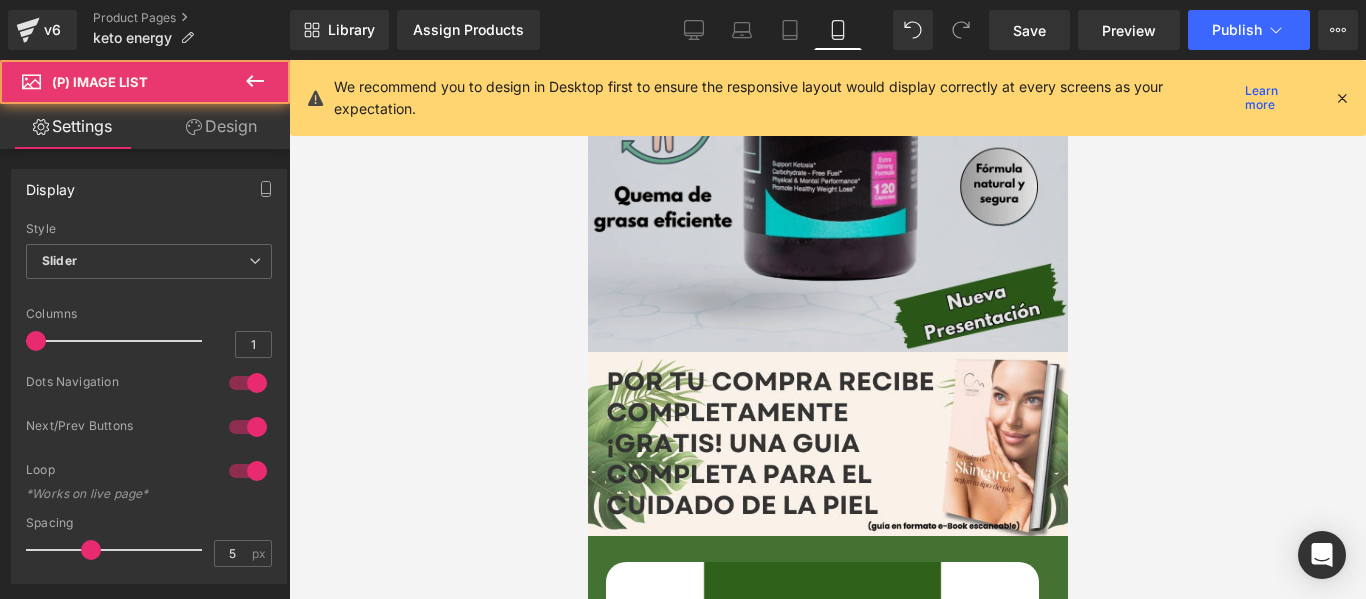scroll, scrollTop: 0, scrollLeft: 0, axis: both 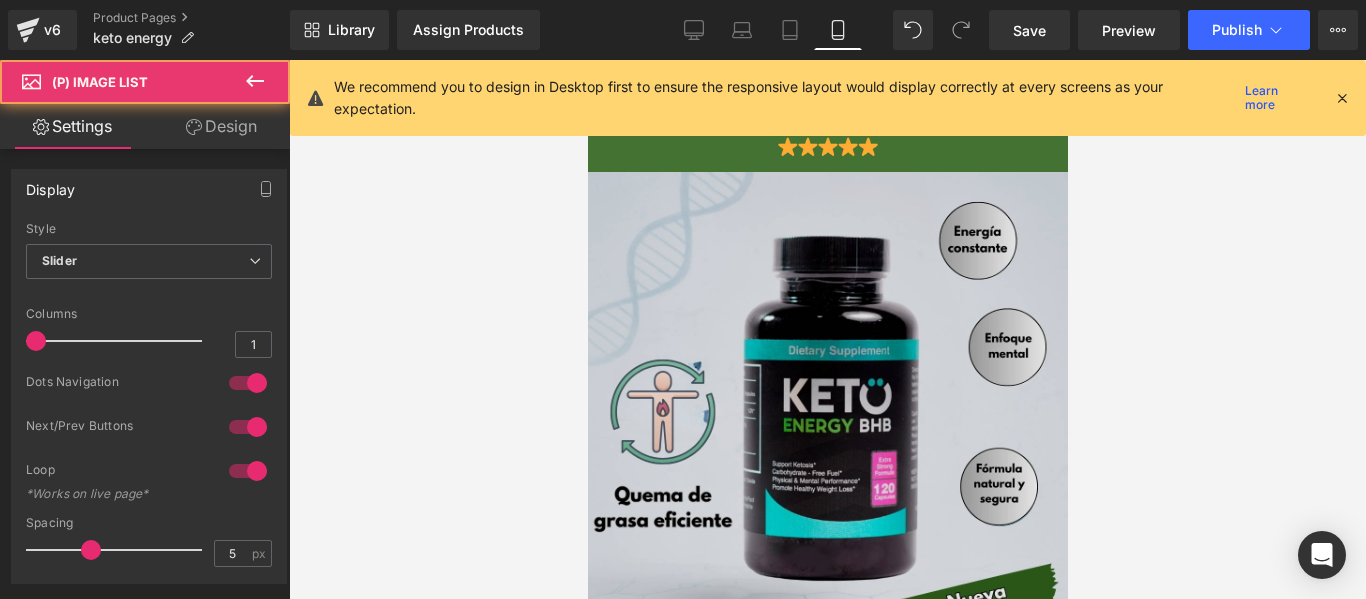 click at bounding box center (827, 412) 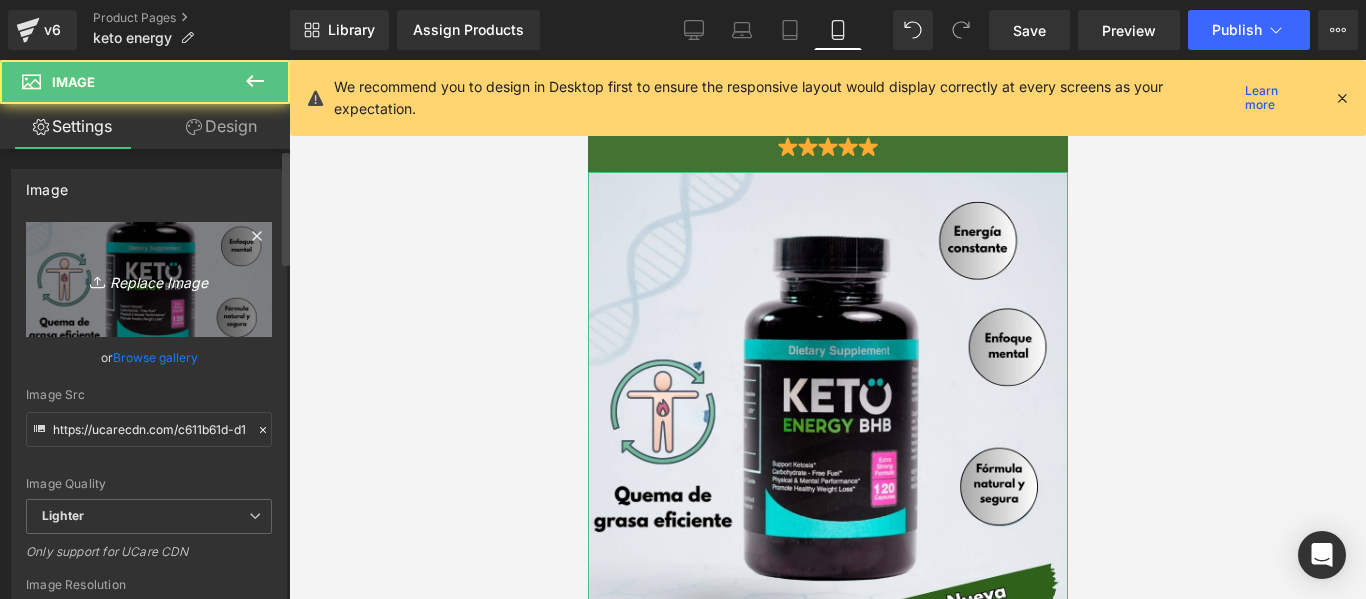 click on "Replace Image" at bounding box center (149, 279) 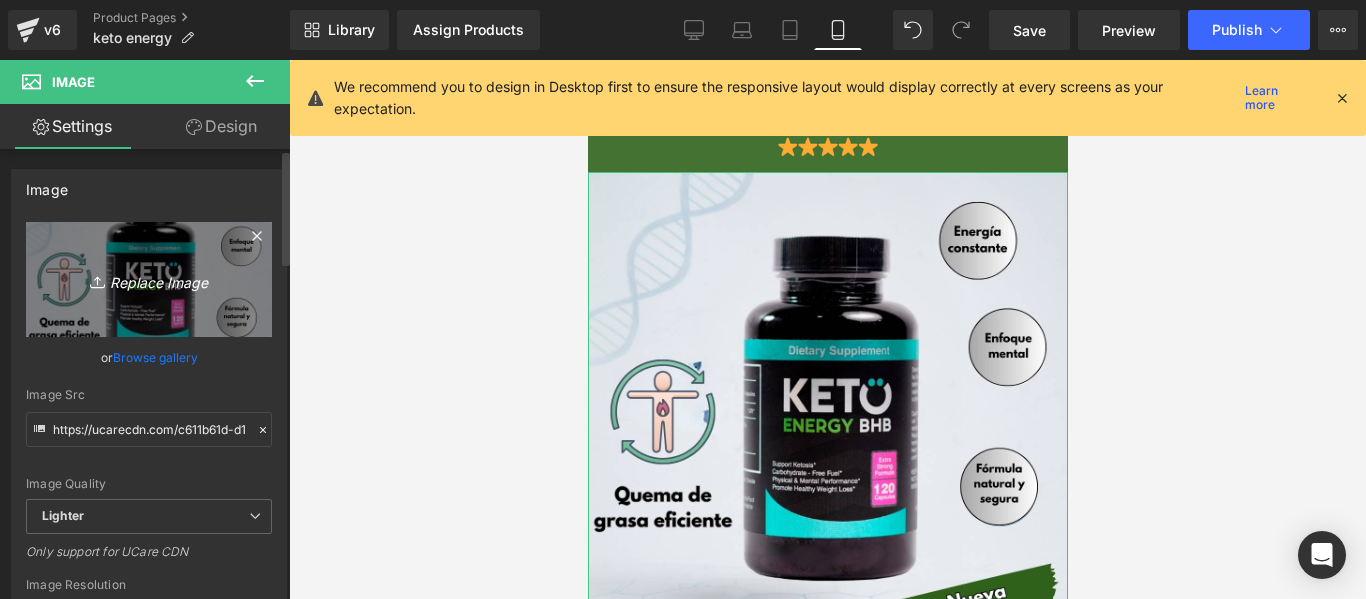 type on "C:\fakepath\[FILENAME]" 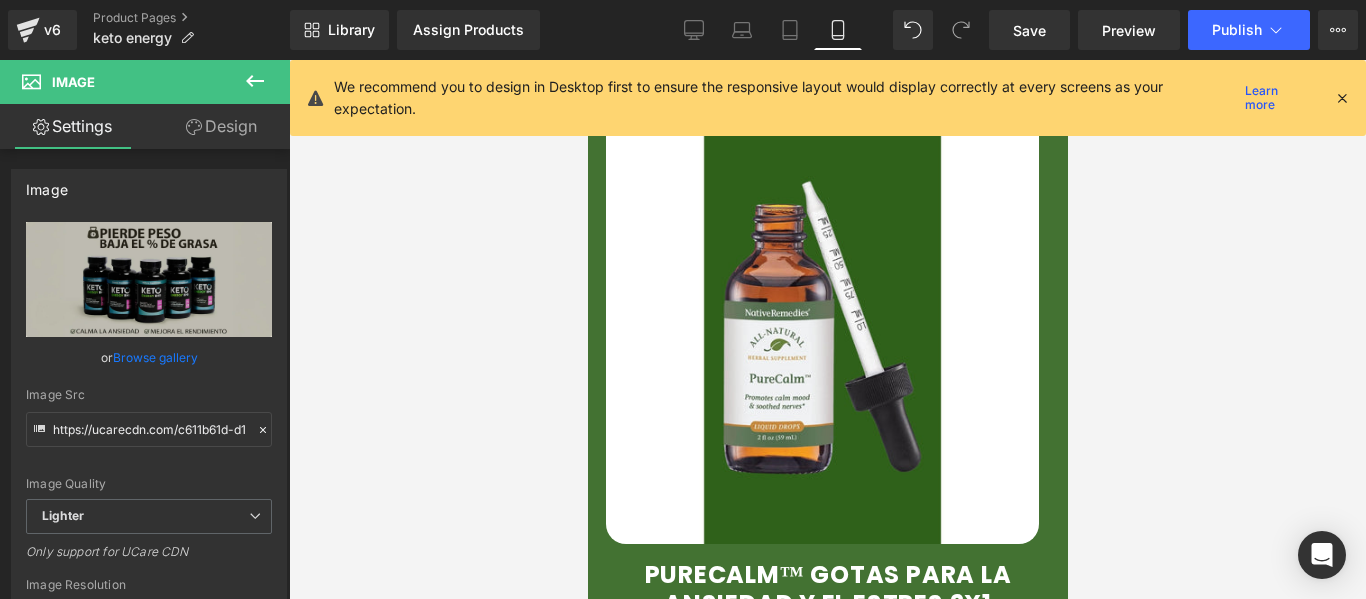 scroll, scrollTop: 700, scrollLeft: 0, axis: vertical 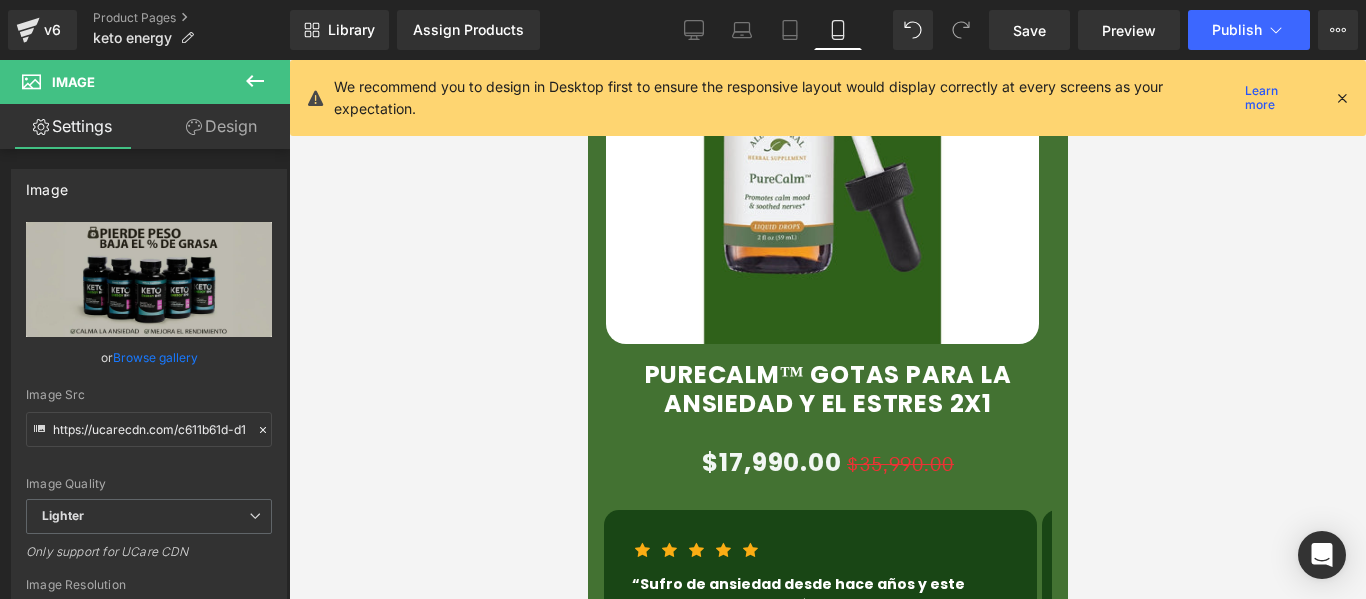 click at bounding box center [821, 127] 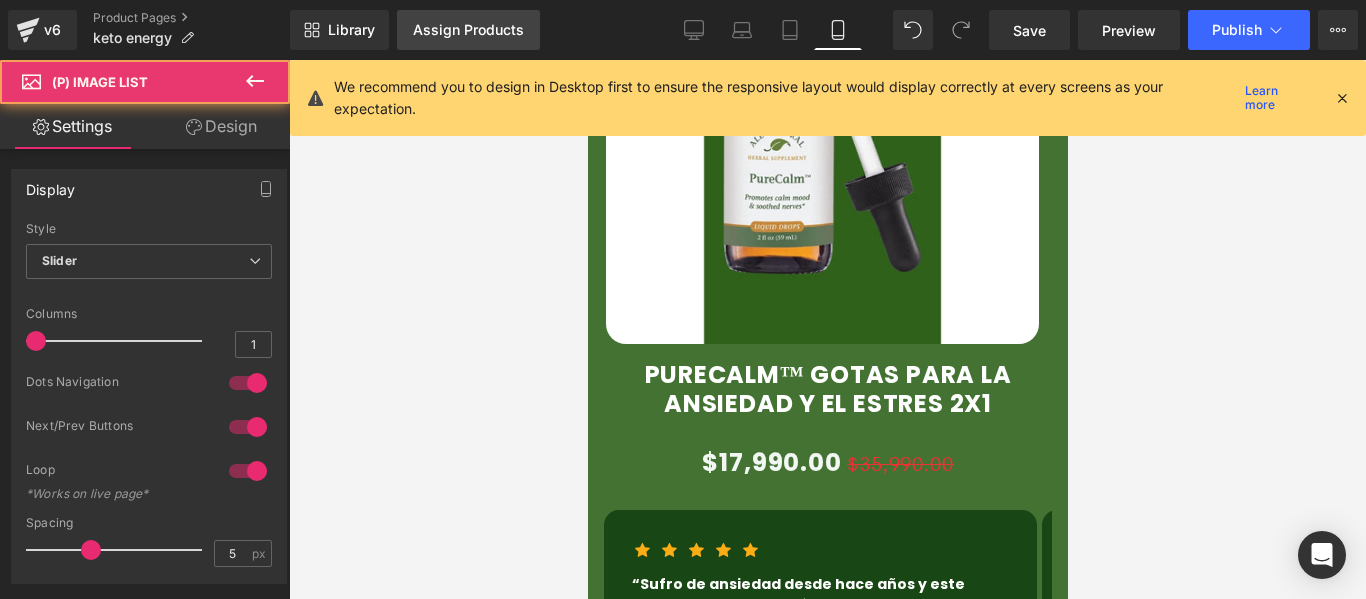 click on "Assign Products" at bounding box center (468, 30) 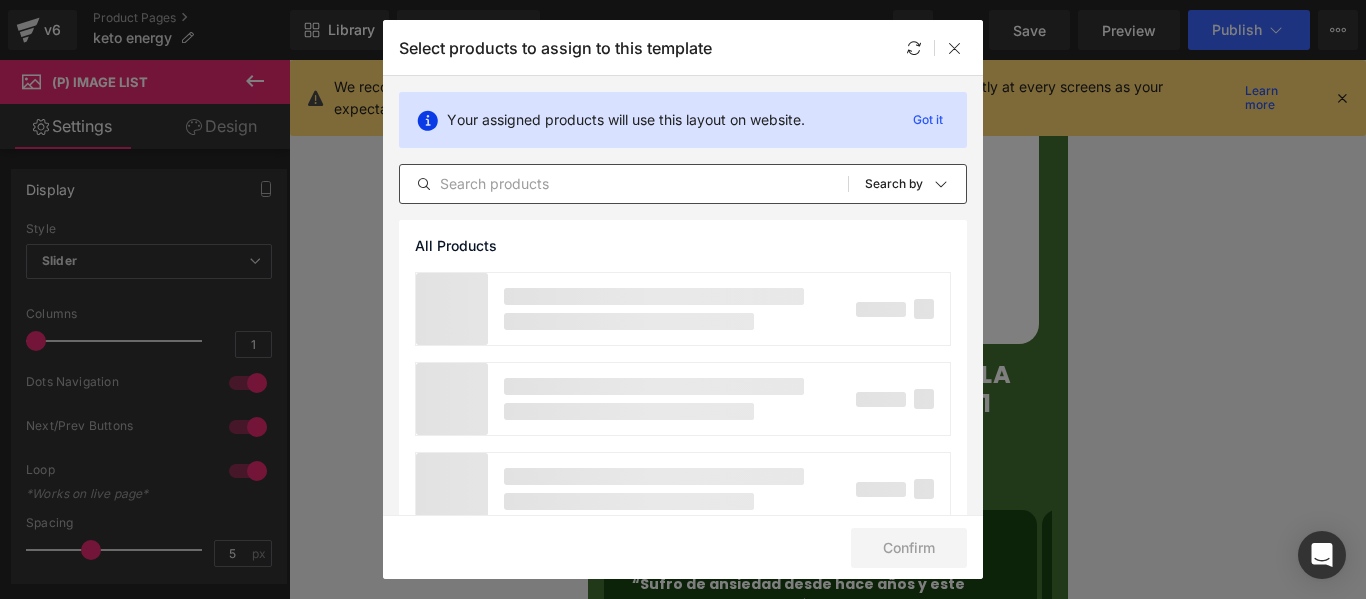 click at bounding box center (624, 184) 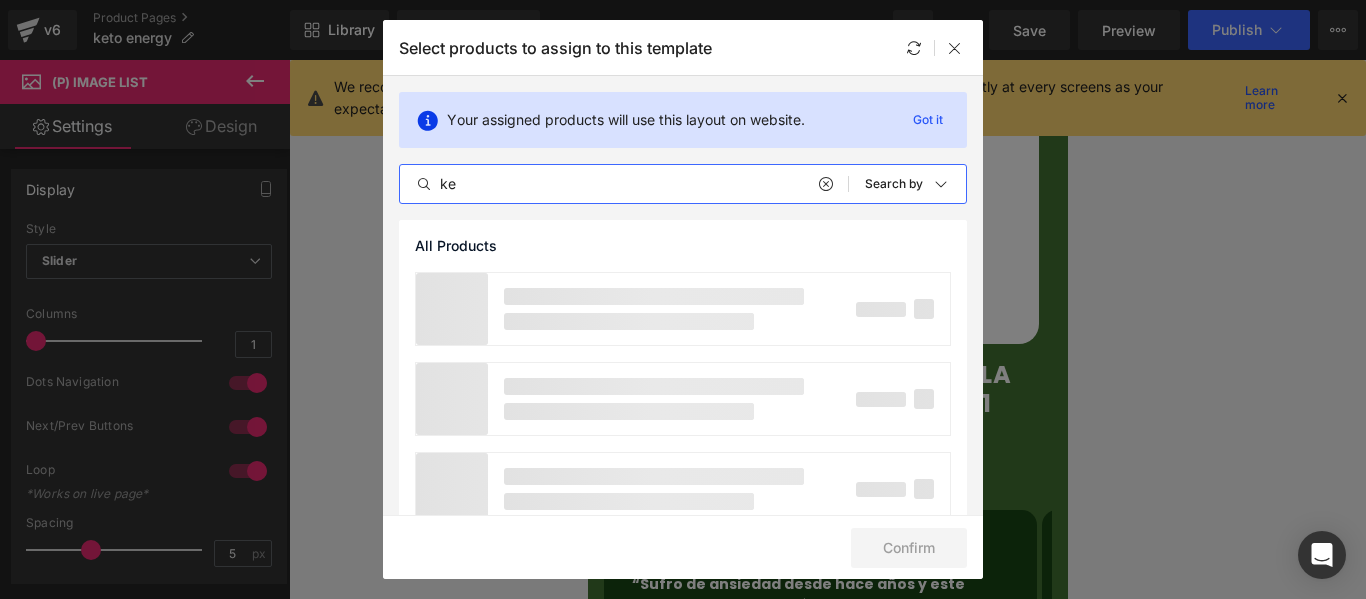 type on "ket" 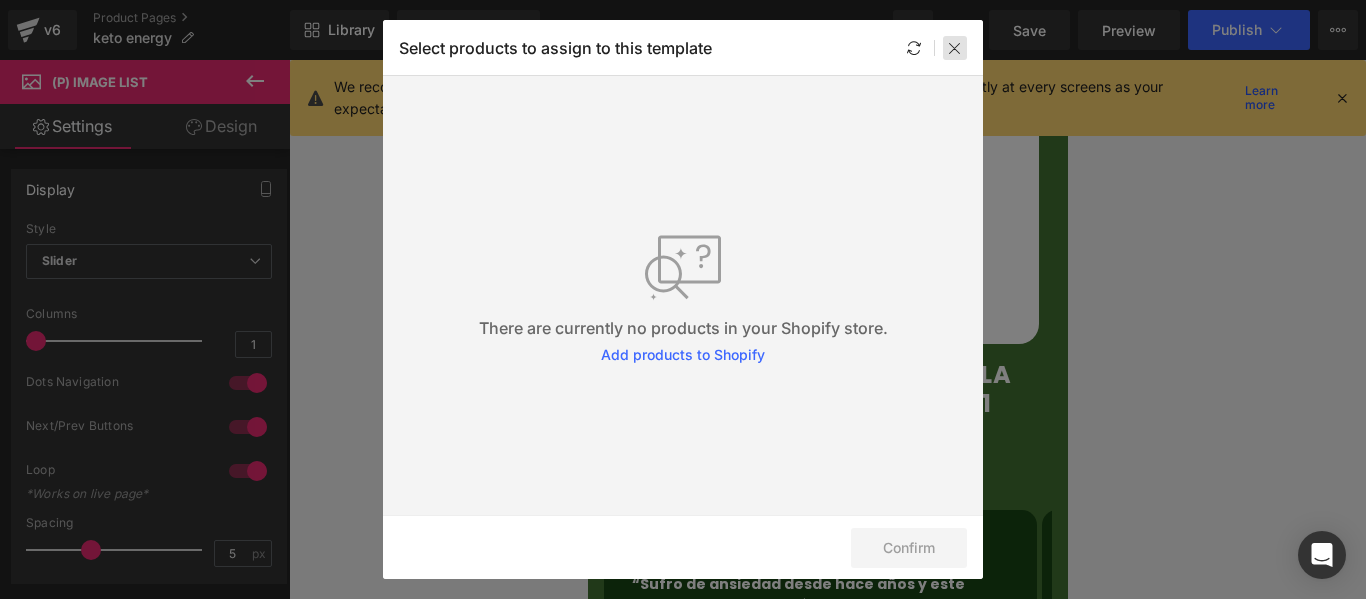 click at bounding box center [955, 48] 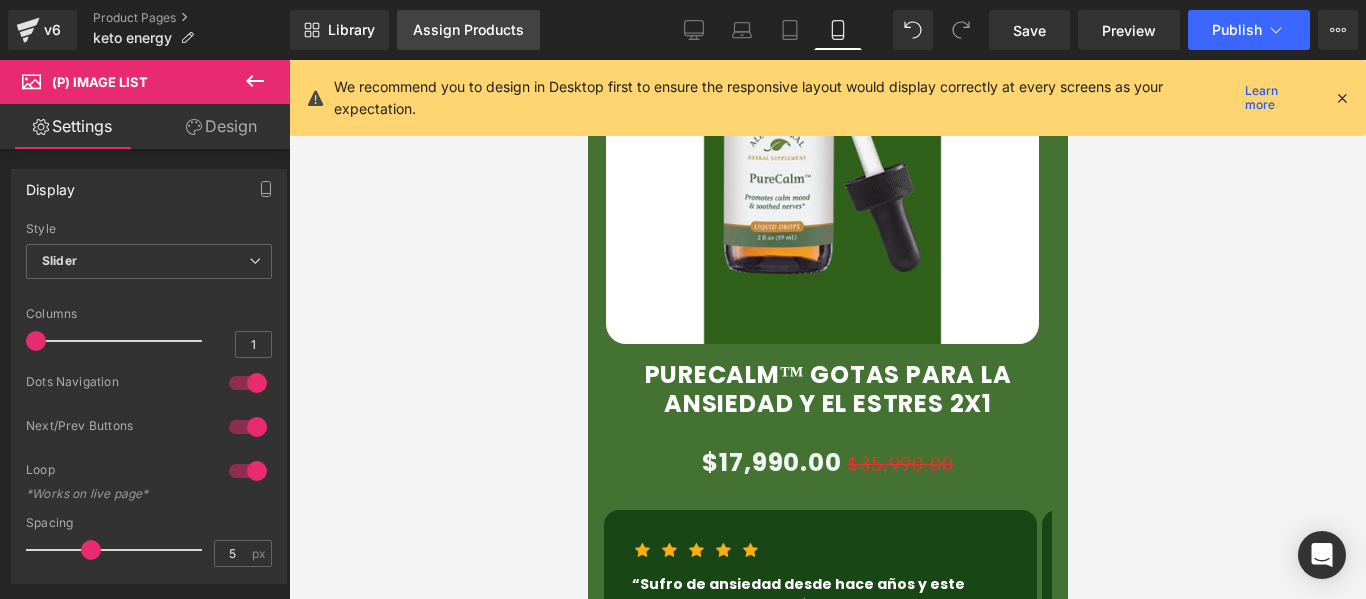 click on "Assign Products" at bounding box center (468, 30) 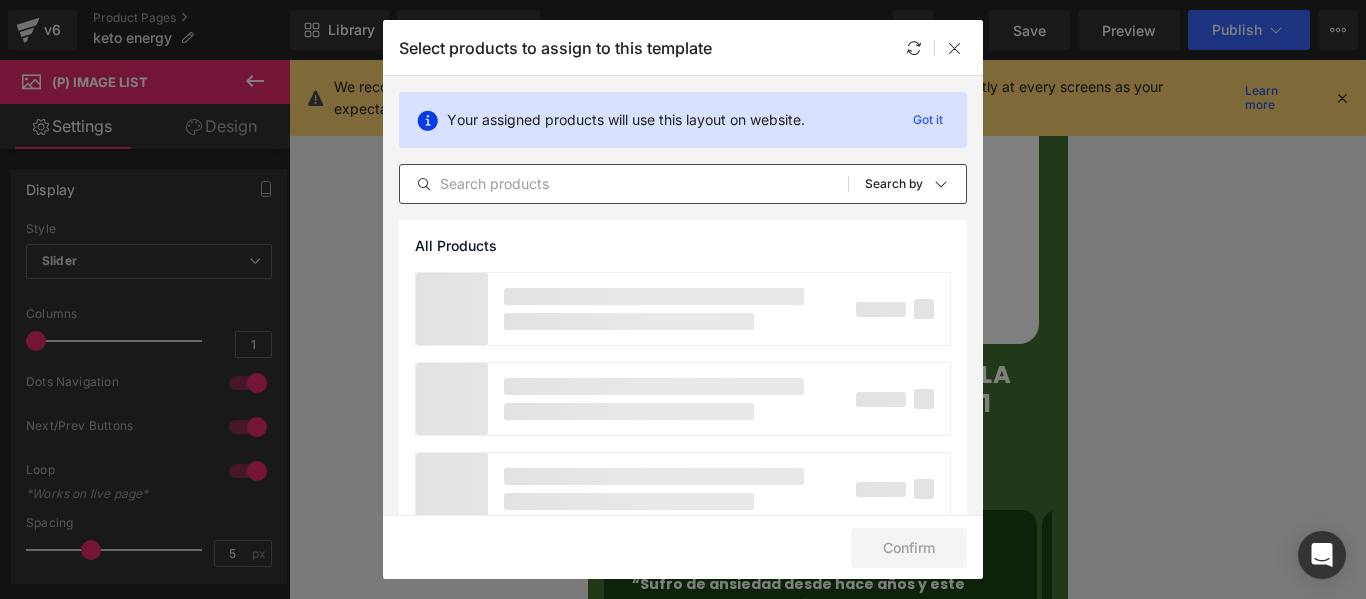 click at bounding box center [624, 184] 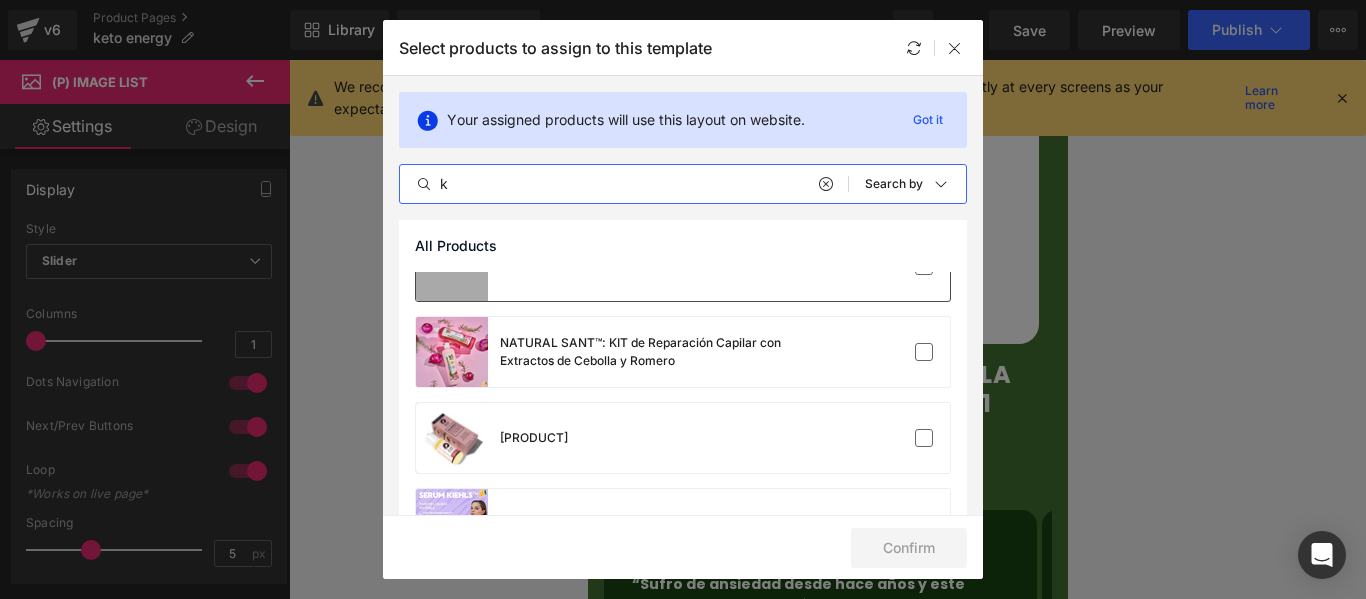 scroll, scrollTop: 200, scrollLeft: 0, axis: vertical 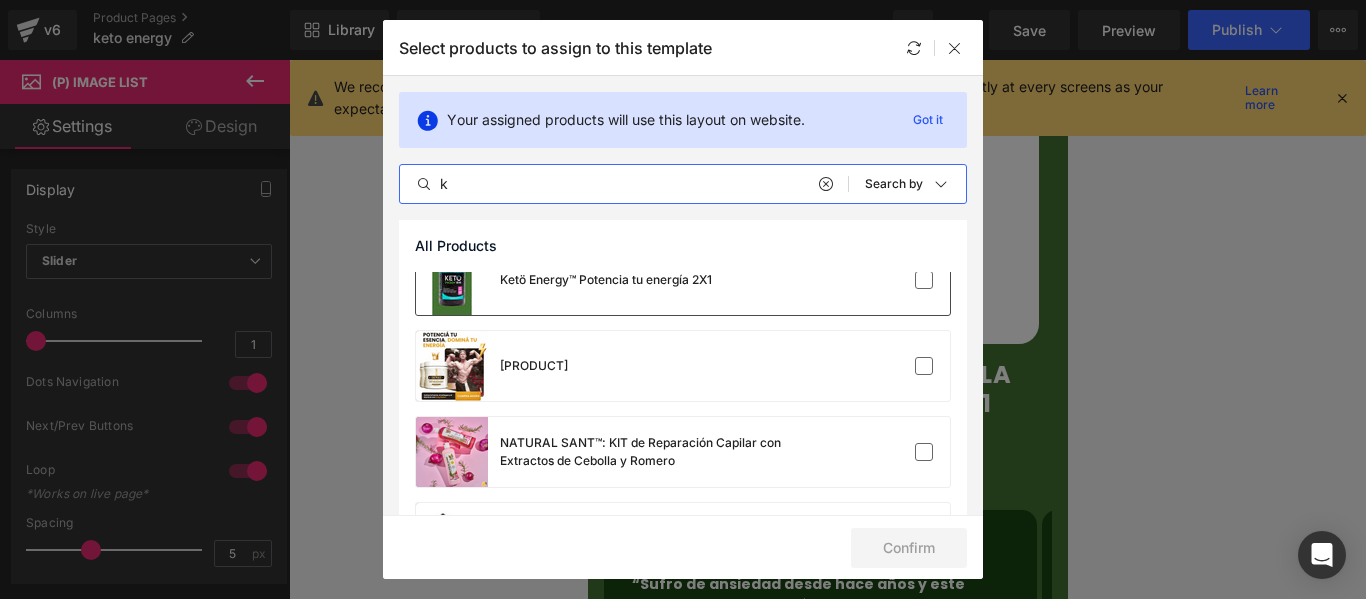 type on "k" 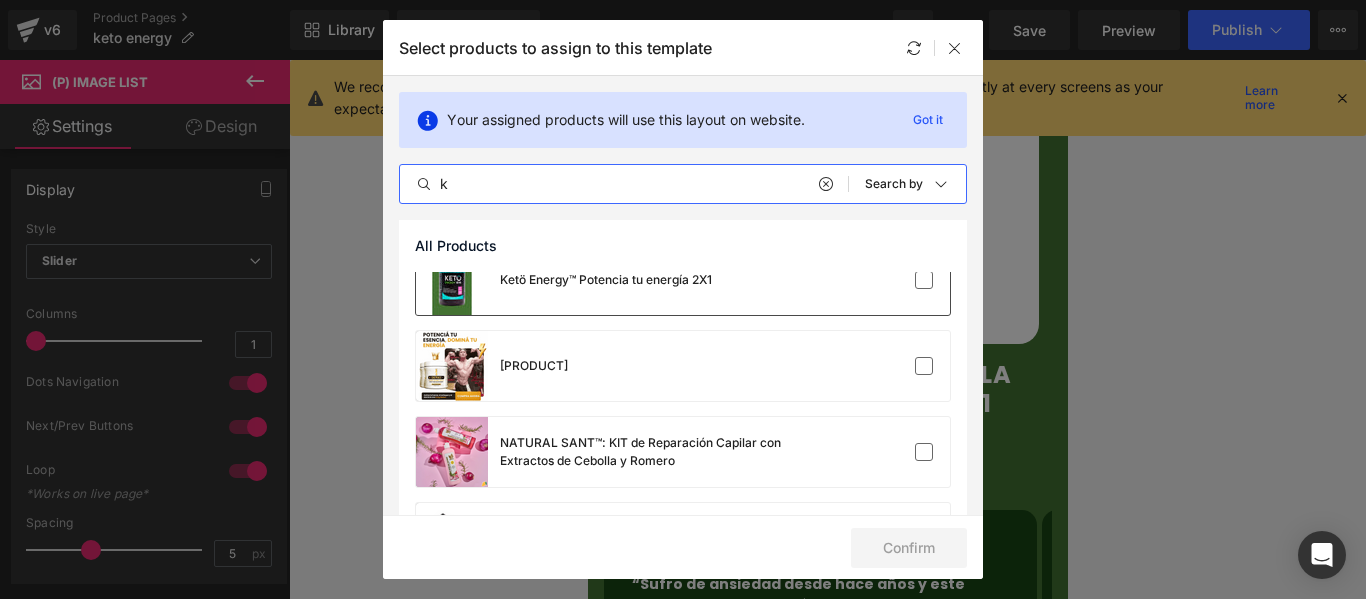 click on "Ketö Energy™ Potencia tu energía 2X1" at bounding box center [564, 280] 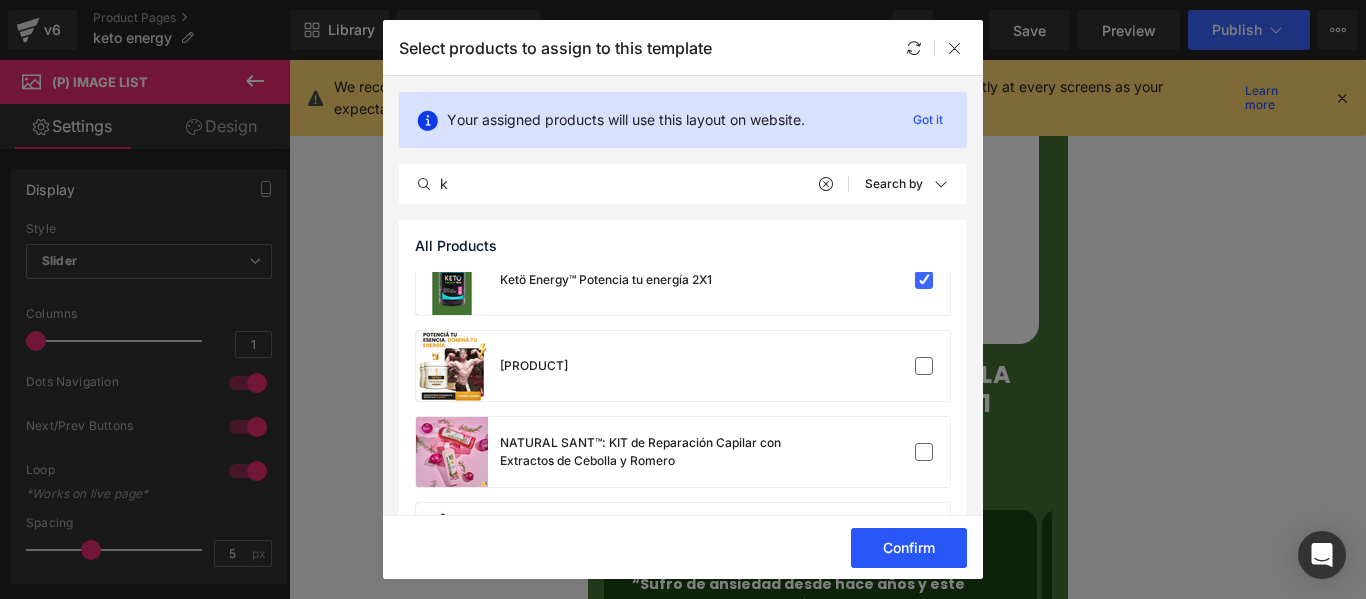 click on "Confirm" at bounding box center [909, 548] 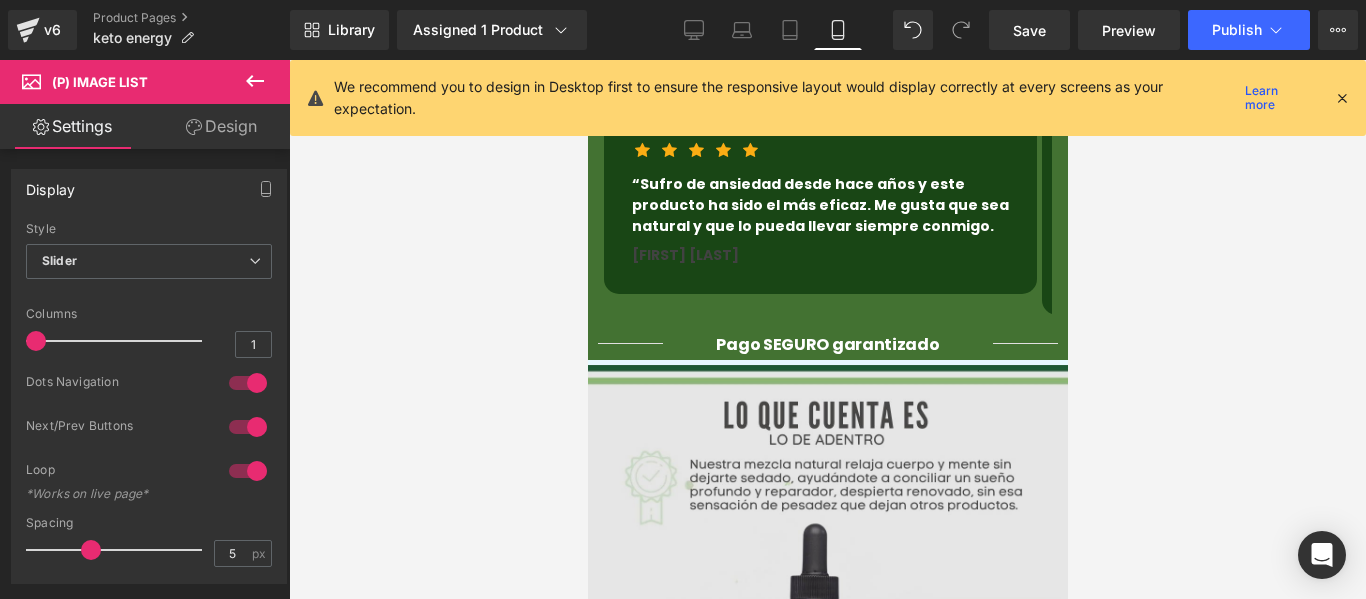 scroll, scrollTop: 1400, scrollLeft: 0, axis: vertical 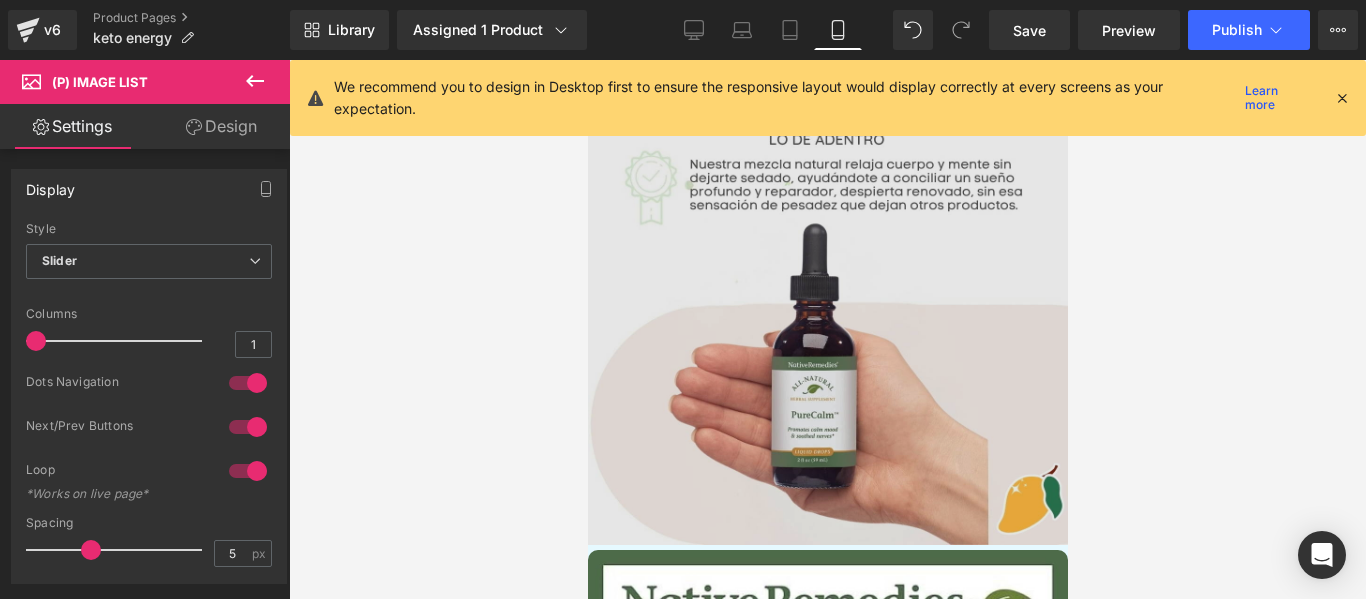 click at bounding box center [827, 305] 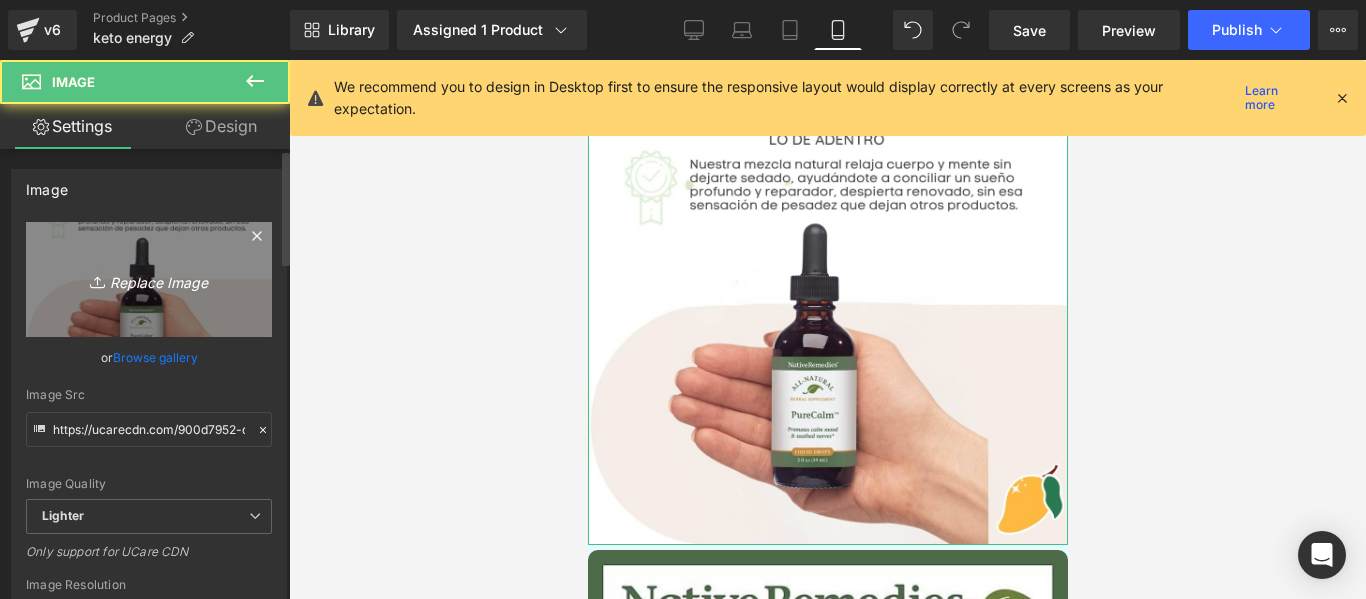 click on "Replace Image" at bounding box center (149, 279) 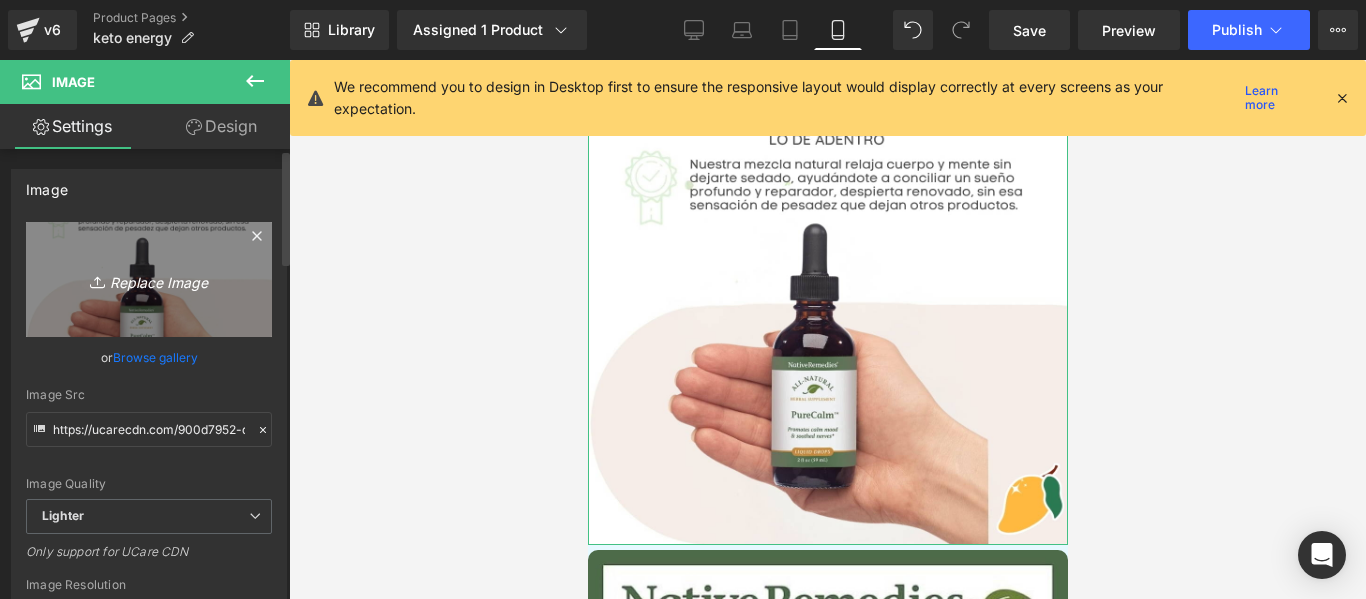 type on "C:\fakepath\1.jpg" 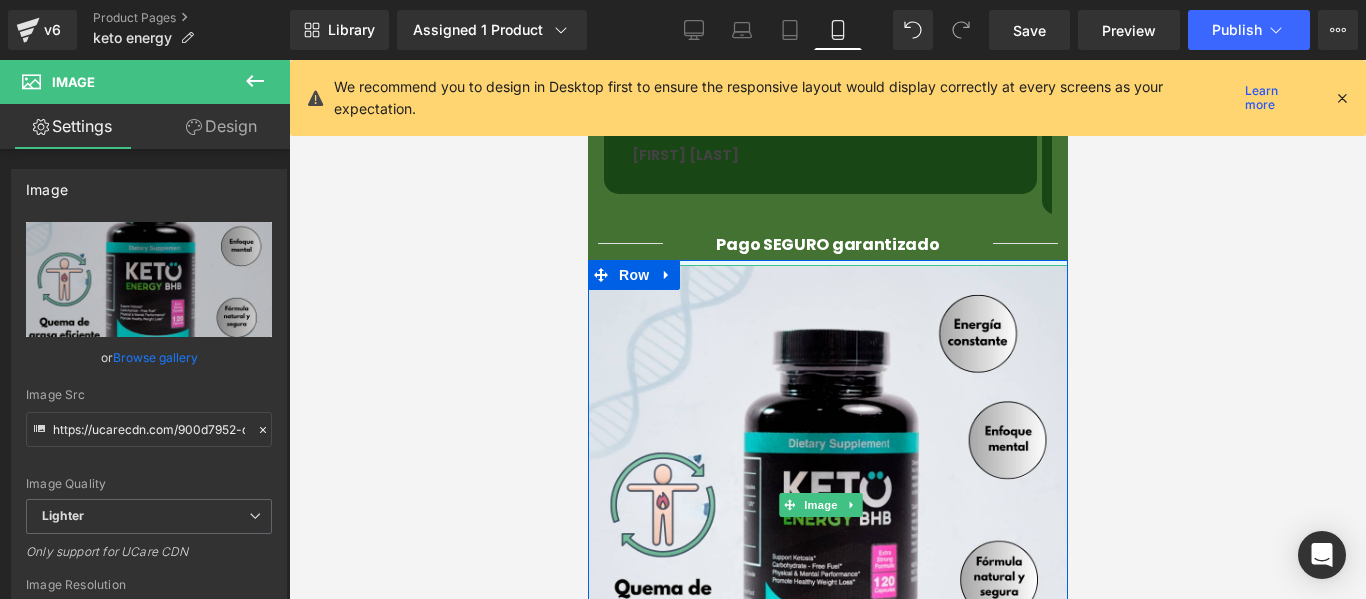 scroll, scrollTop: 1600, scrollLeft: 0, axis: vertical 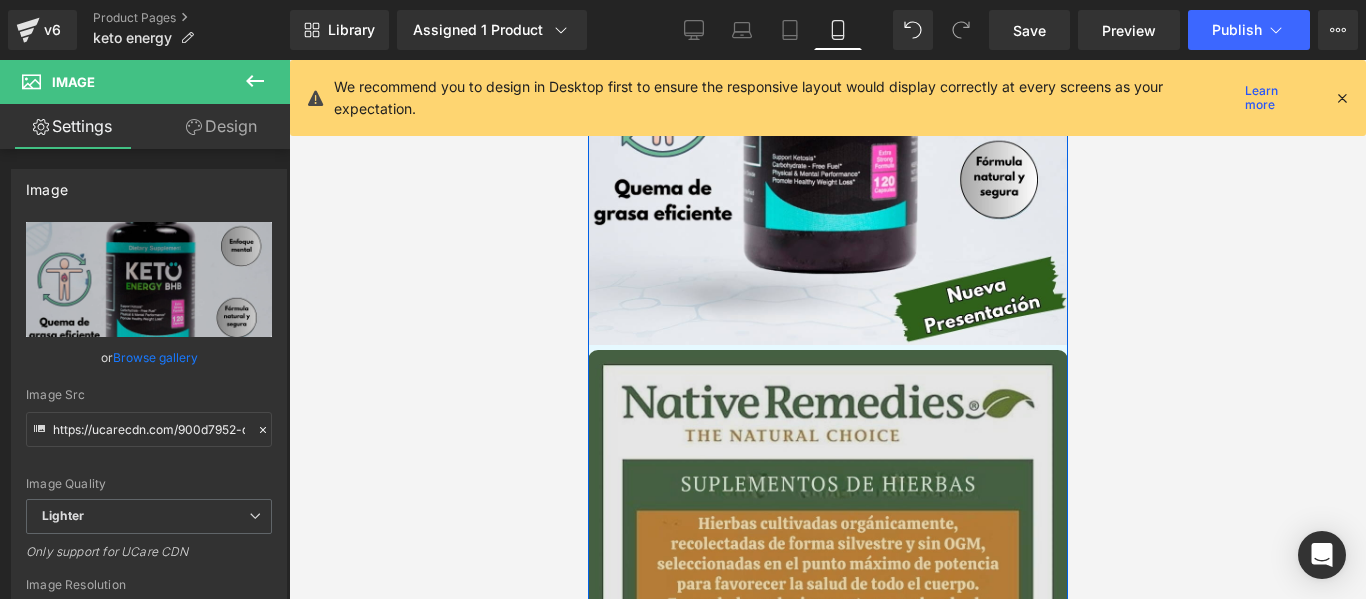 drag, startPoint x: 797, startPoint y: 418, endPoint x: 785, endPoint y: 411, distance: 13.892444 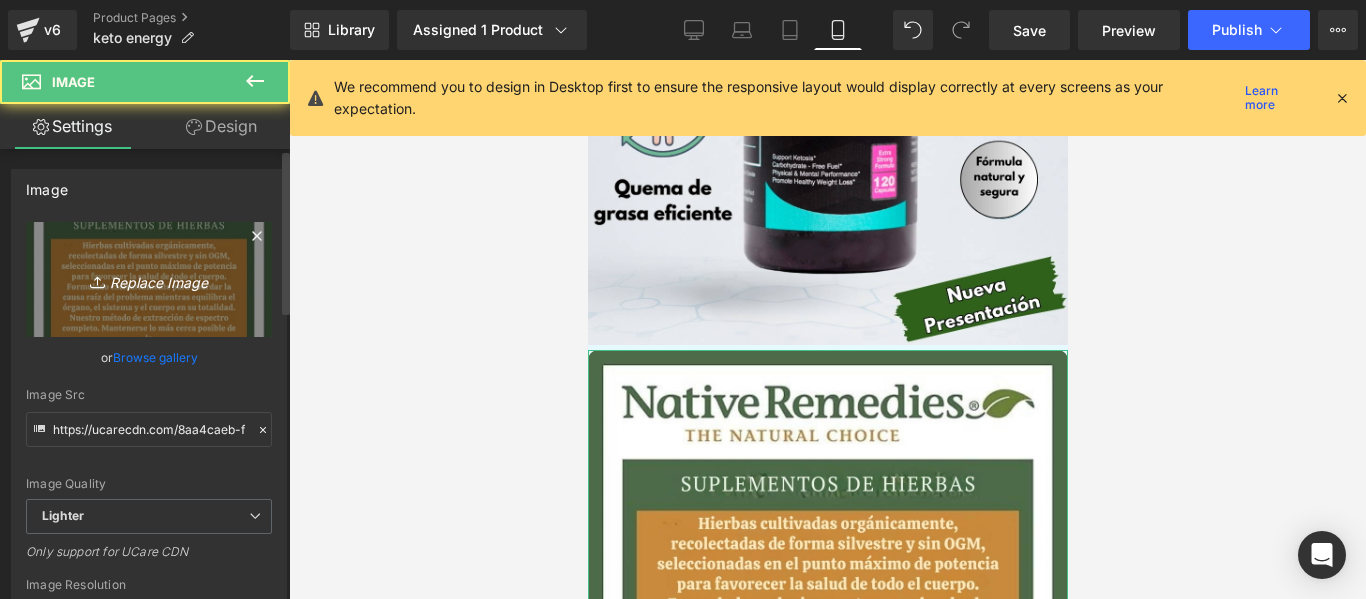 click 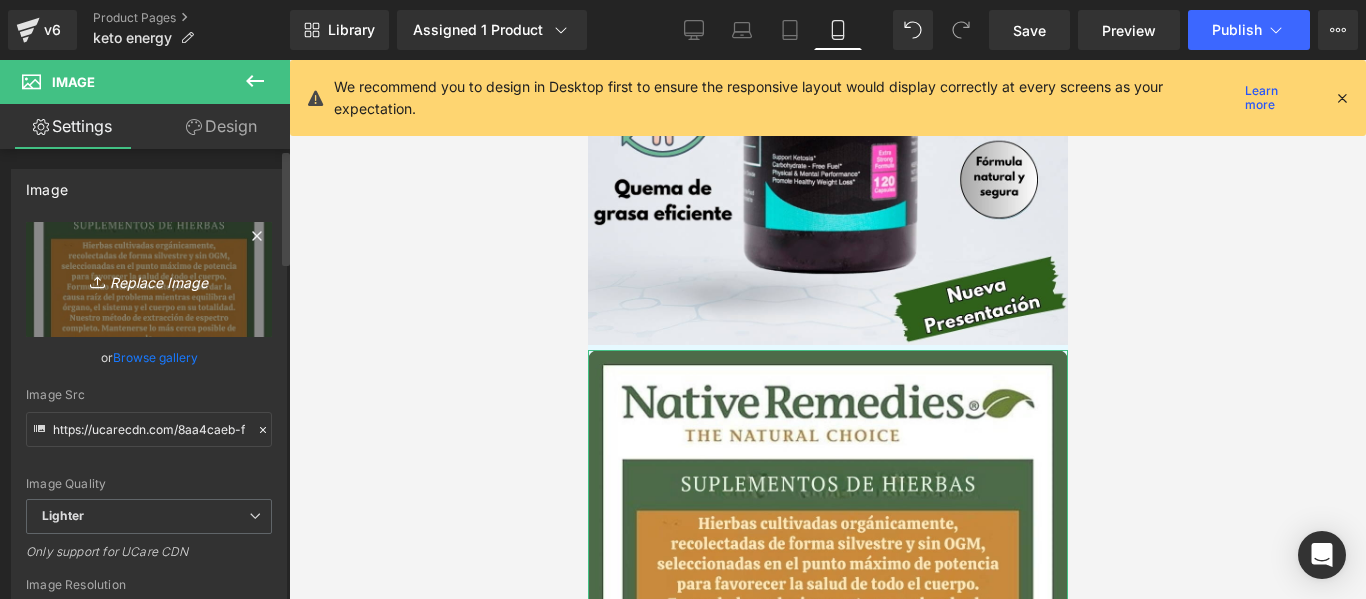 type on "C:\fakepath\2.jpg" 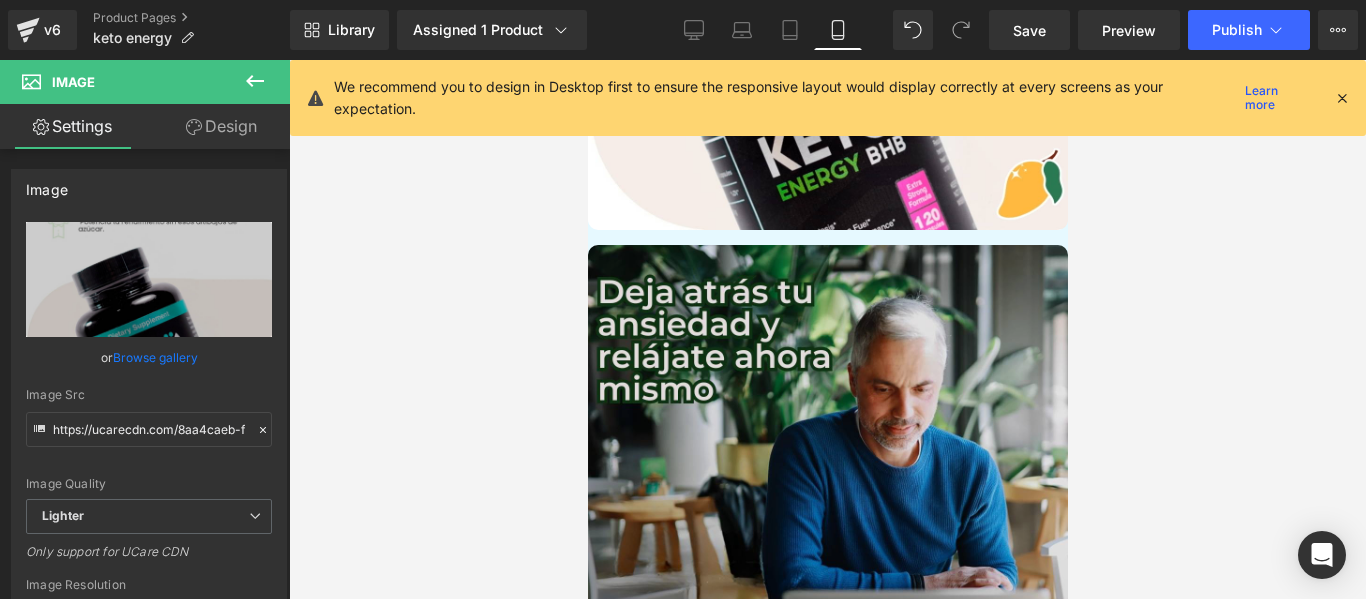 scroll, scrollTop: 2300, scrollLeft: 0, axis: vertical 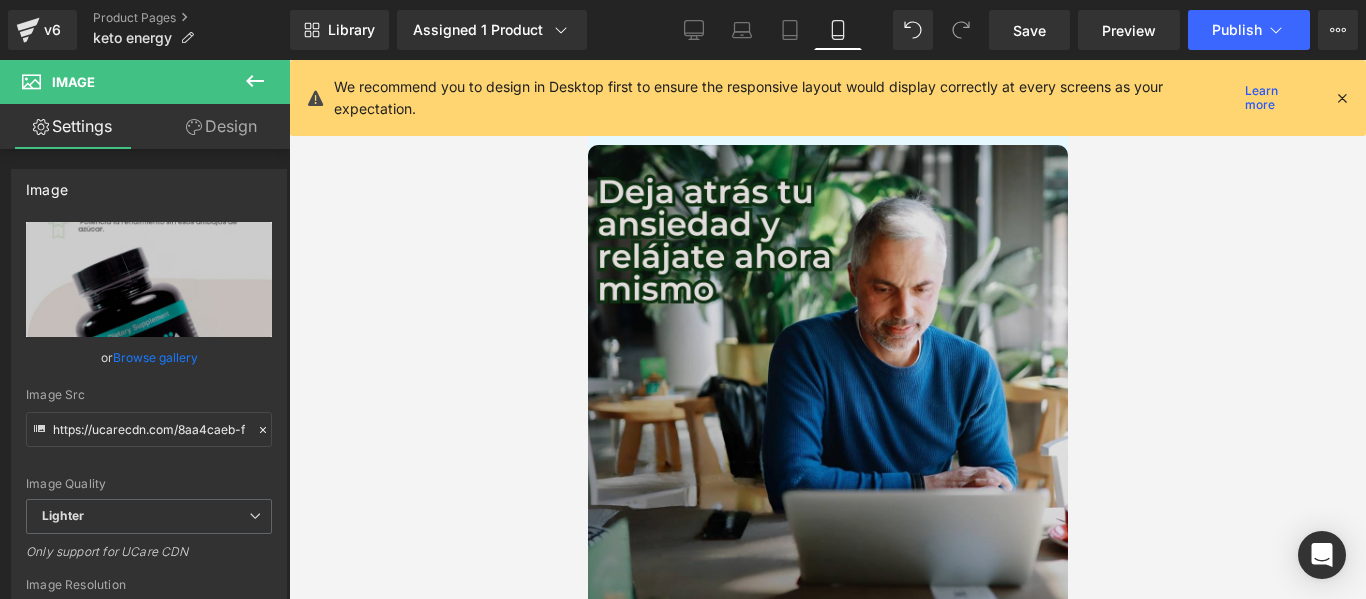 click at bounding box center (827, 385) 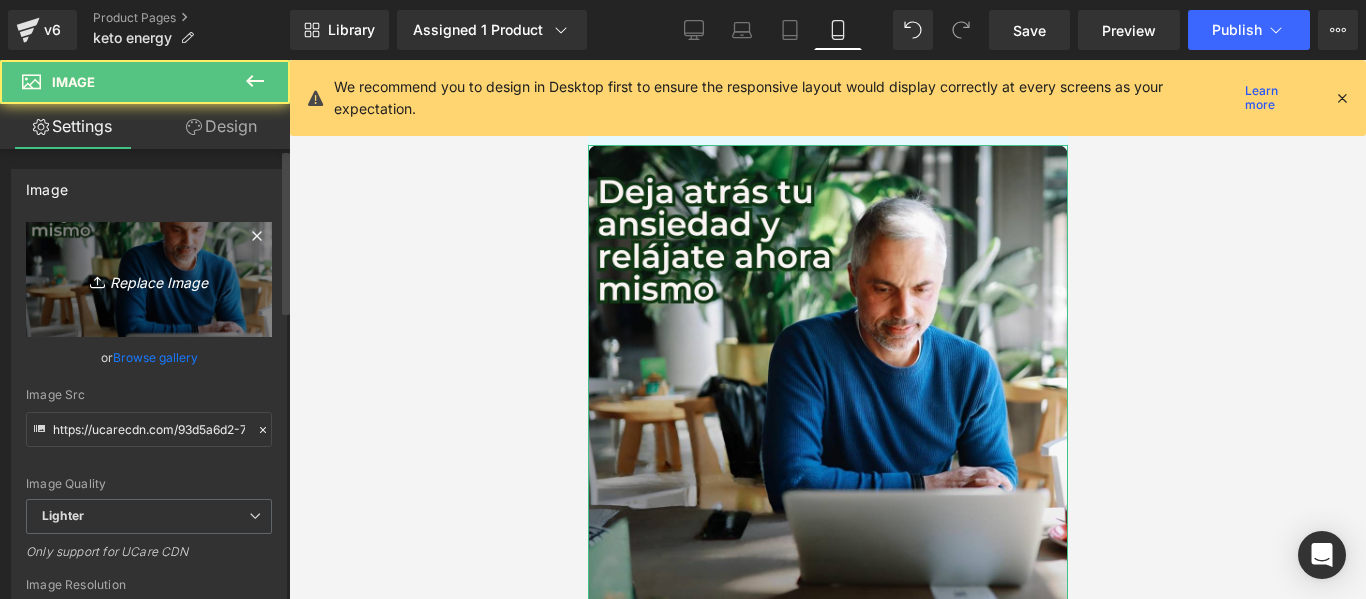 click 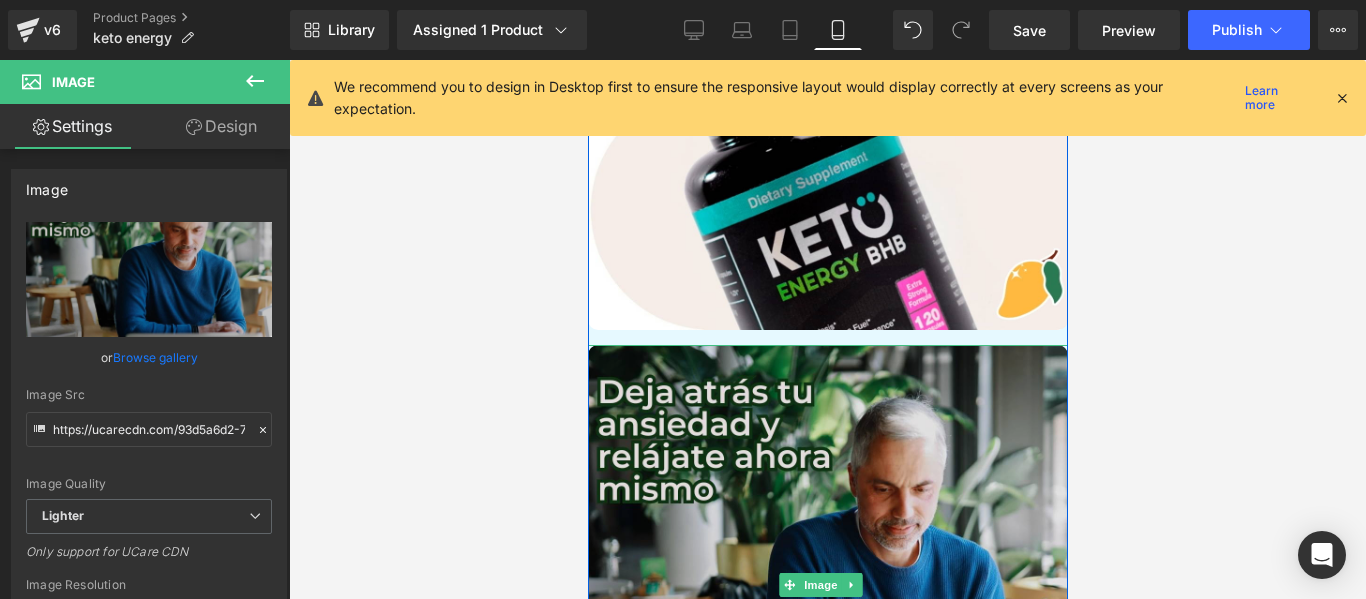 scroll, scrollTop: 2200, scrollLeft: 0, axis: vertical 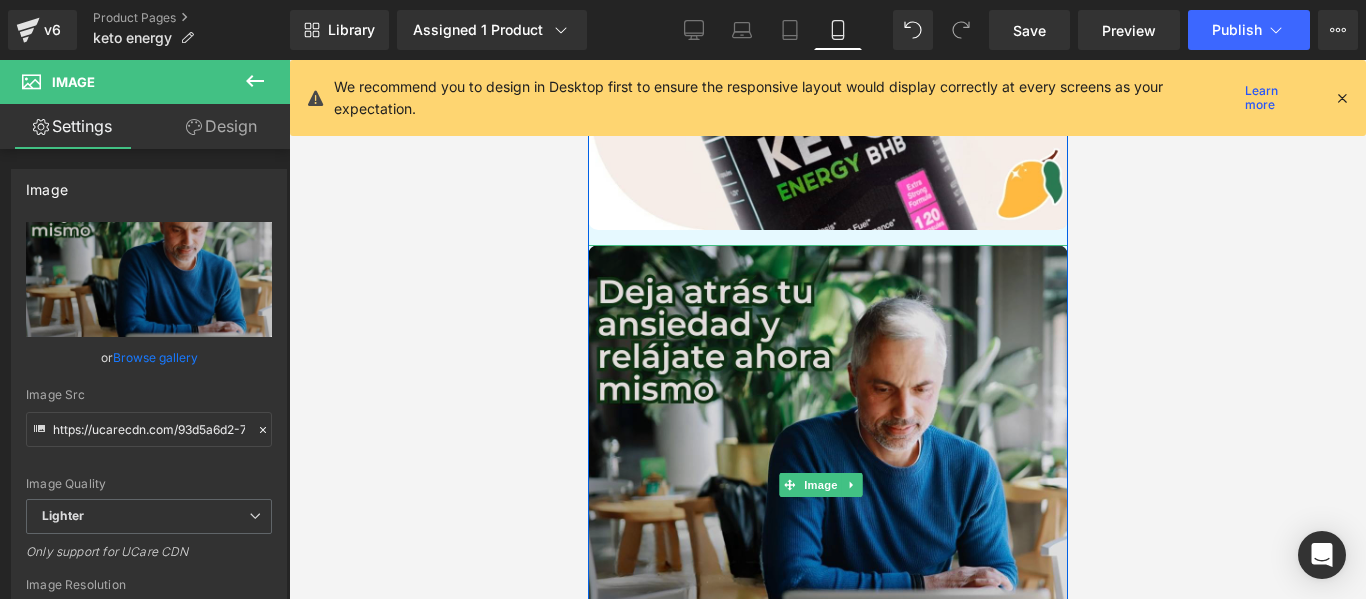 click at bounding box center [827, 485] 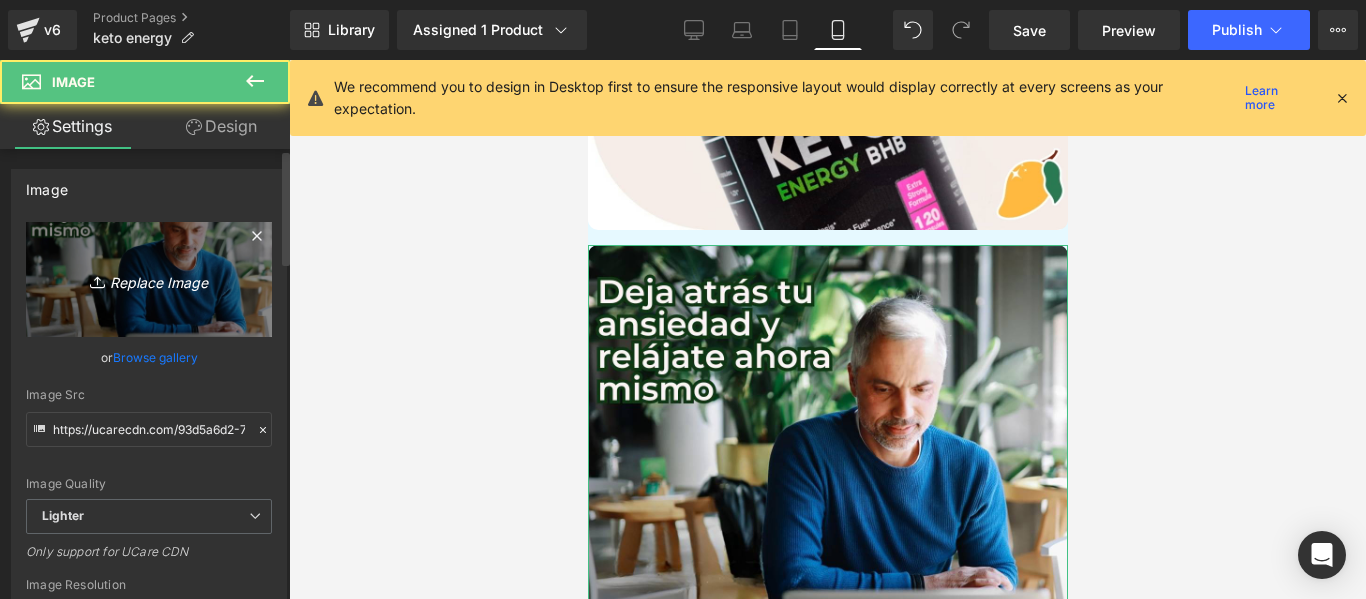 click on "Replace Image" at bounding box center [149, 279] 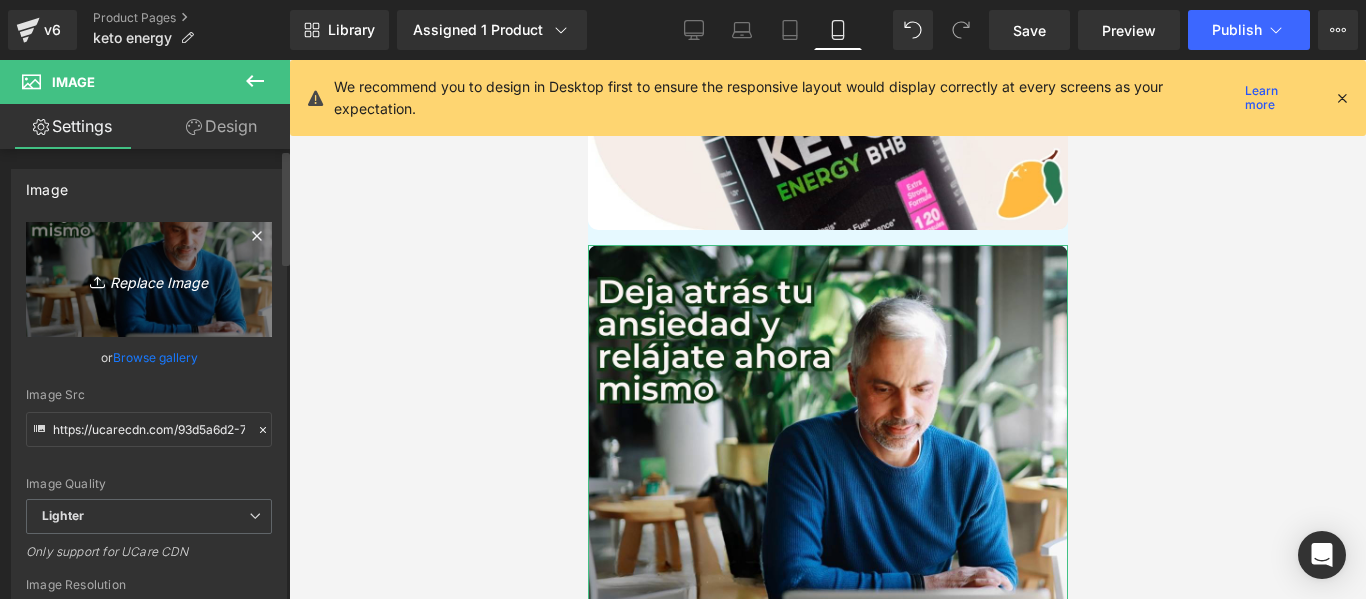 type on "C:\fakepath\[FILENAME]" 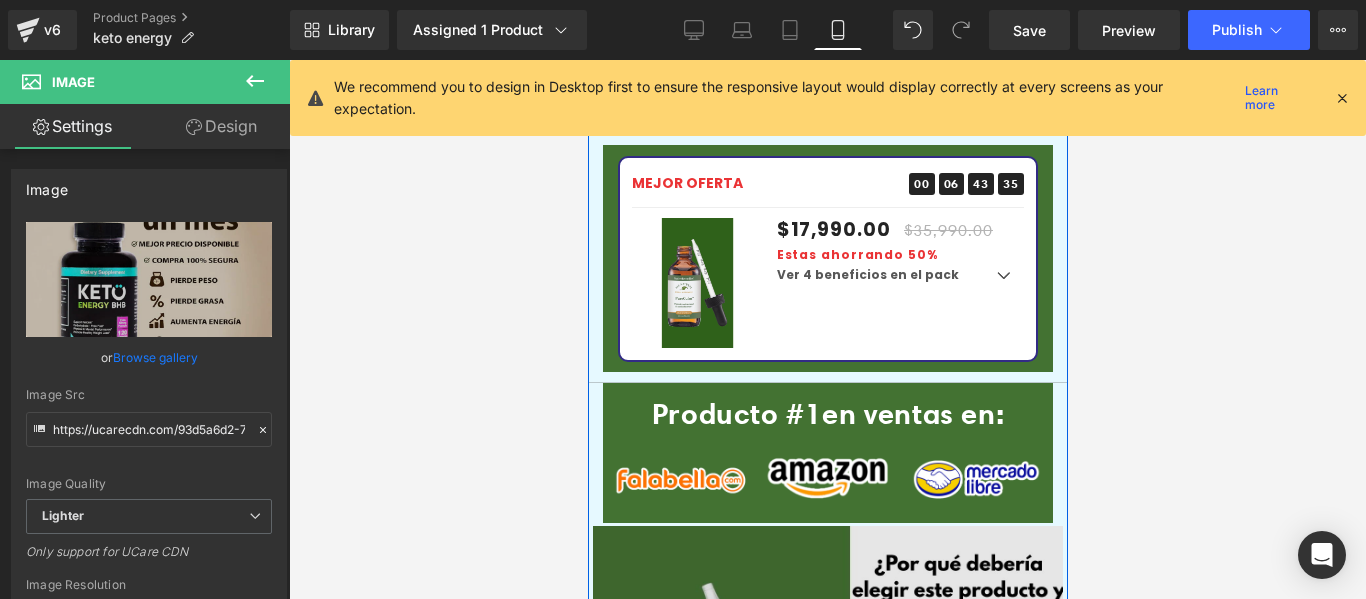 scroll, scrollTop: 3100, scrollLeft: 0, axis: vertical 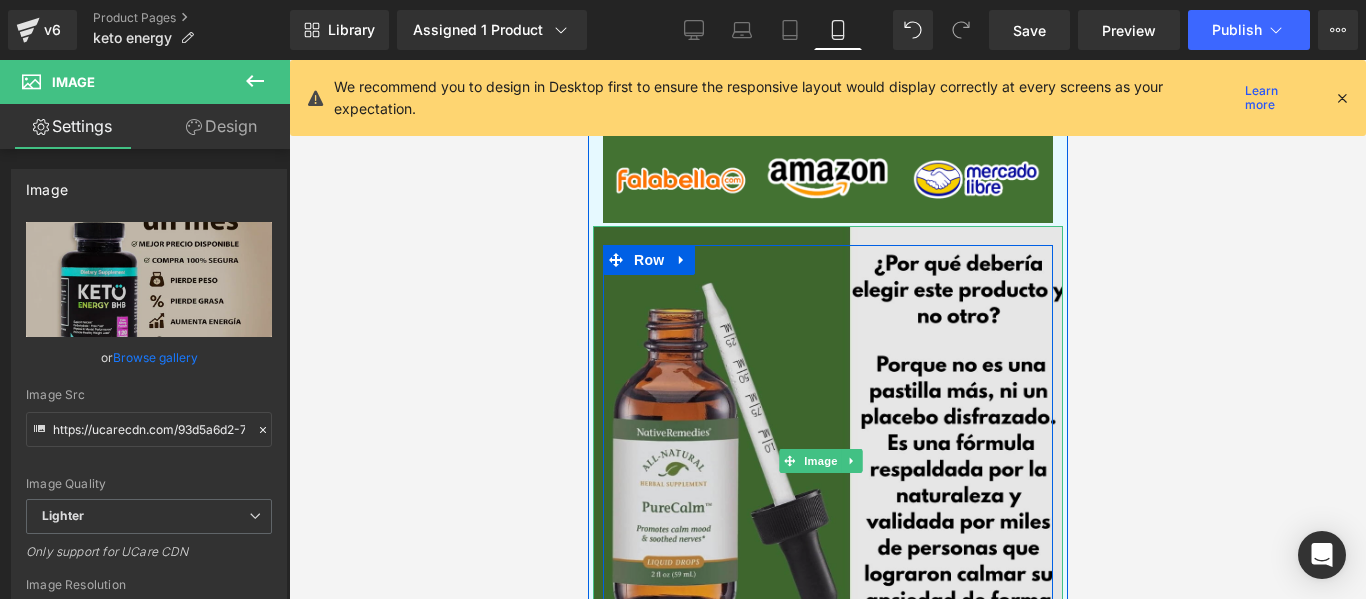click at bounding box center [827, 461] 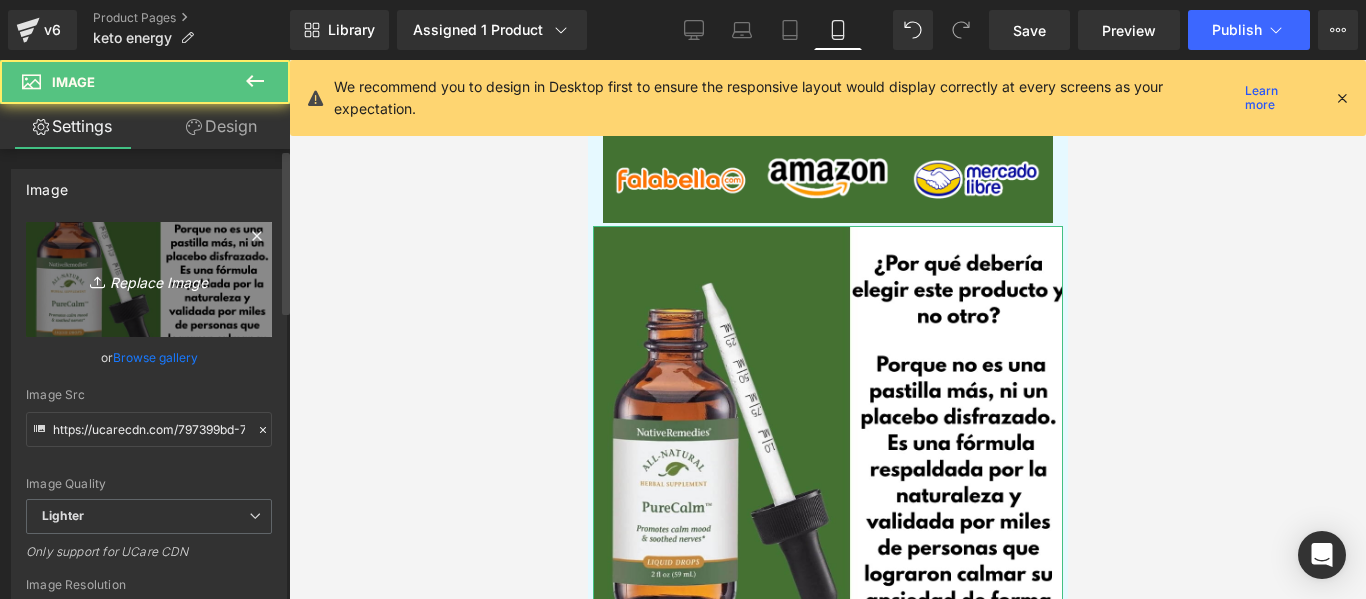 click on "Replace Image" at bounding box center (149, 279) 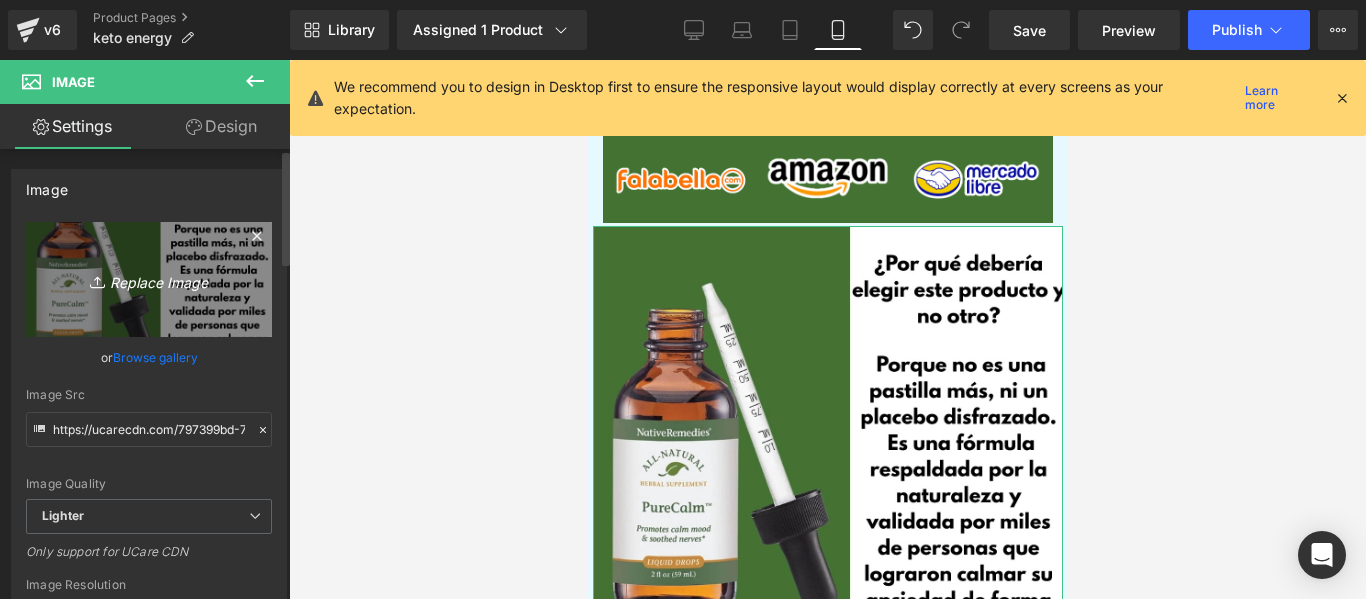 type on "C:\fakepath\3.jpg" 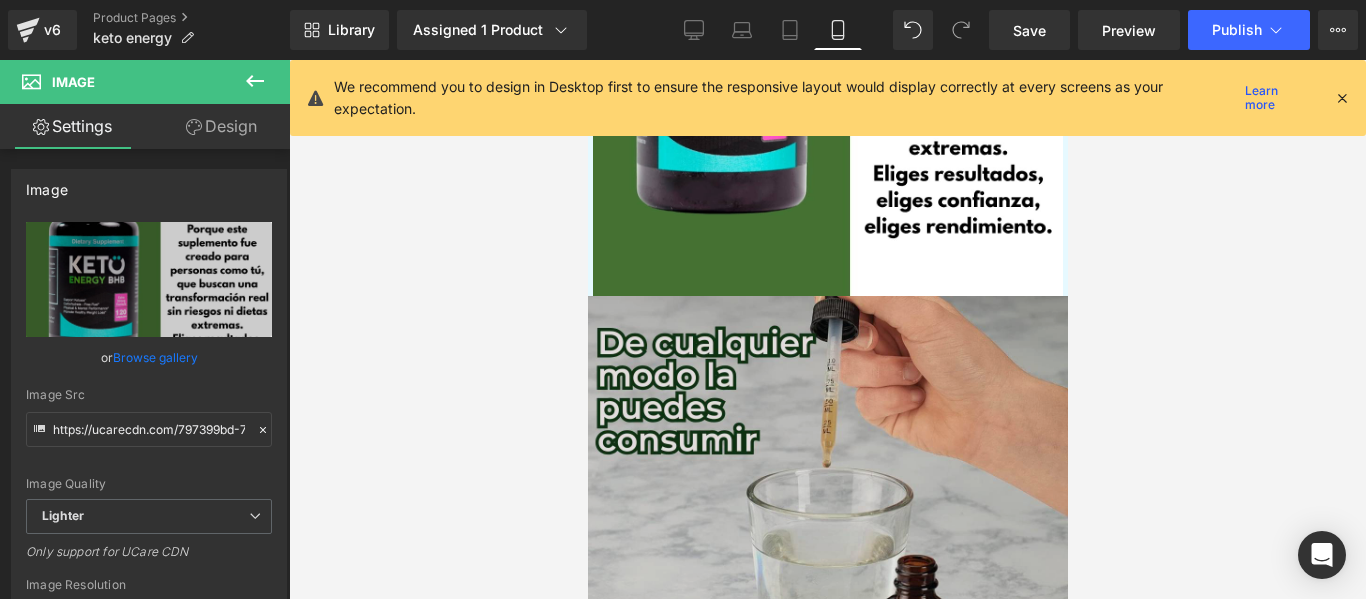 scroll, scrollTop: 3700, scrollLeft: 0, axis: vertical 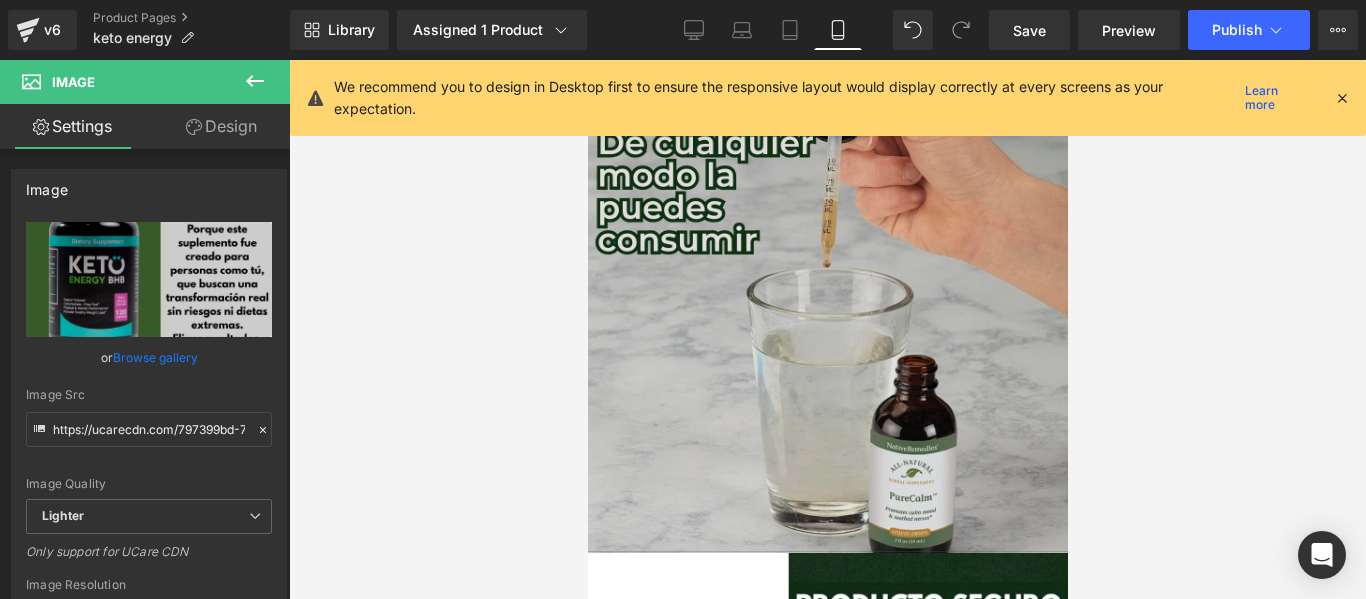 click at bounding box center [827, 336] 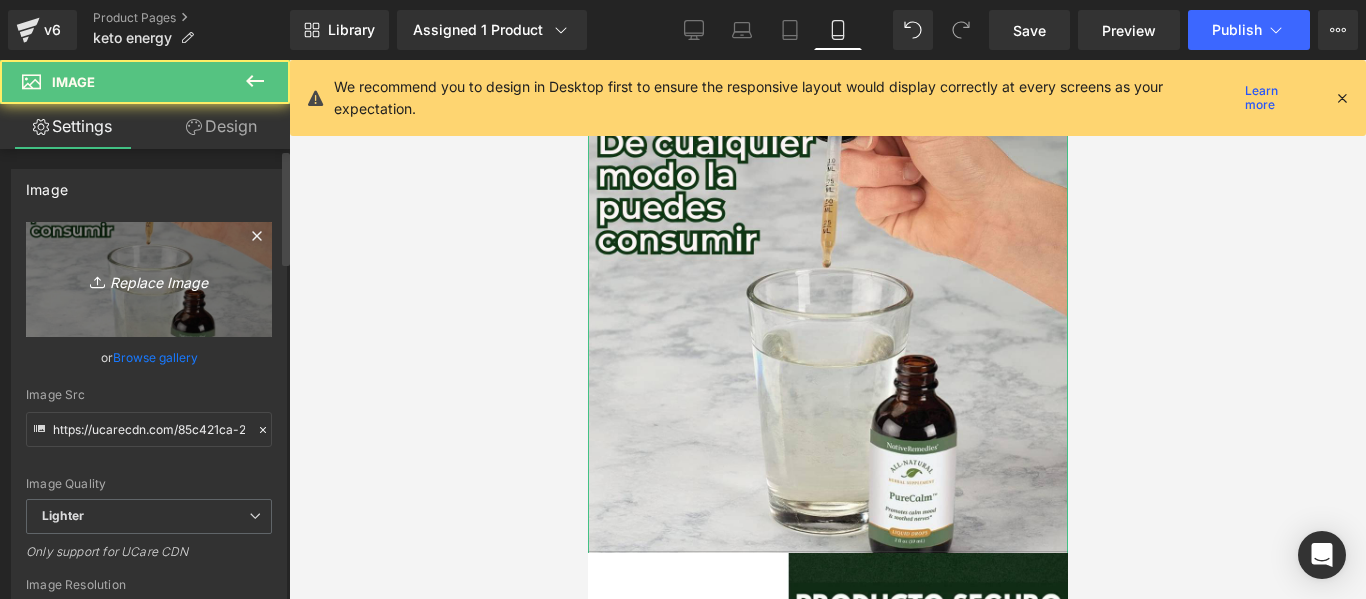 click on "Replace Image" at bounding box center [149, 279] 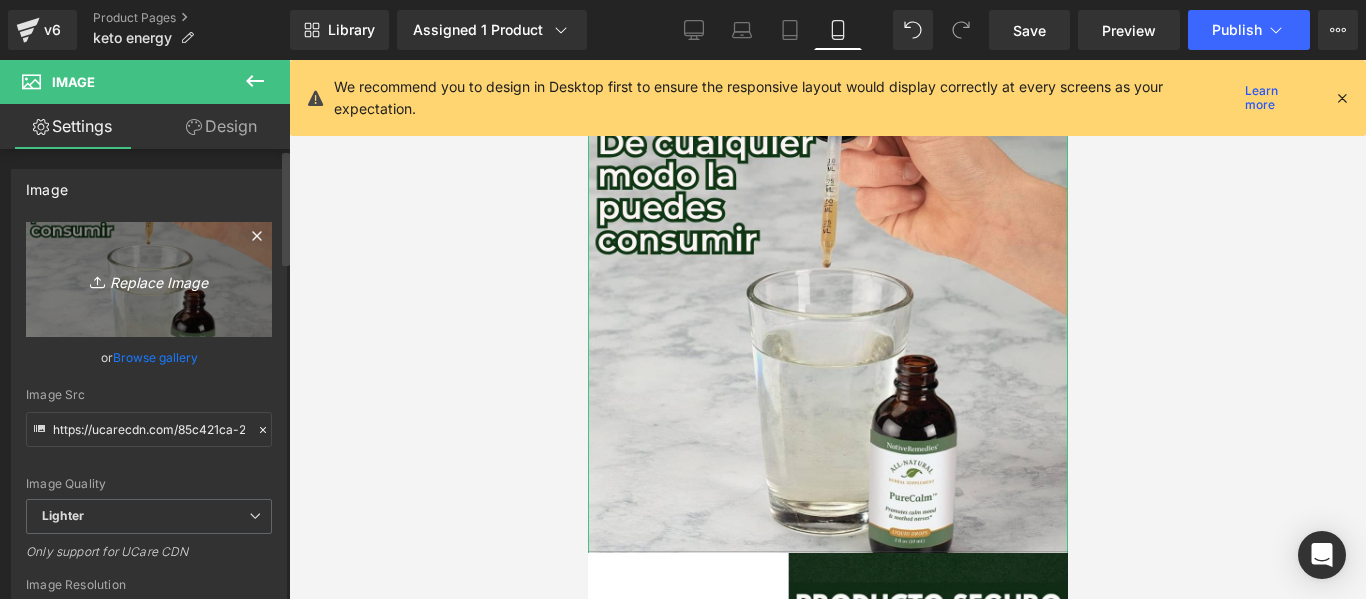 type on "C:\fakepath\[FILENAME]" 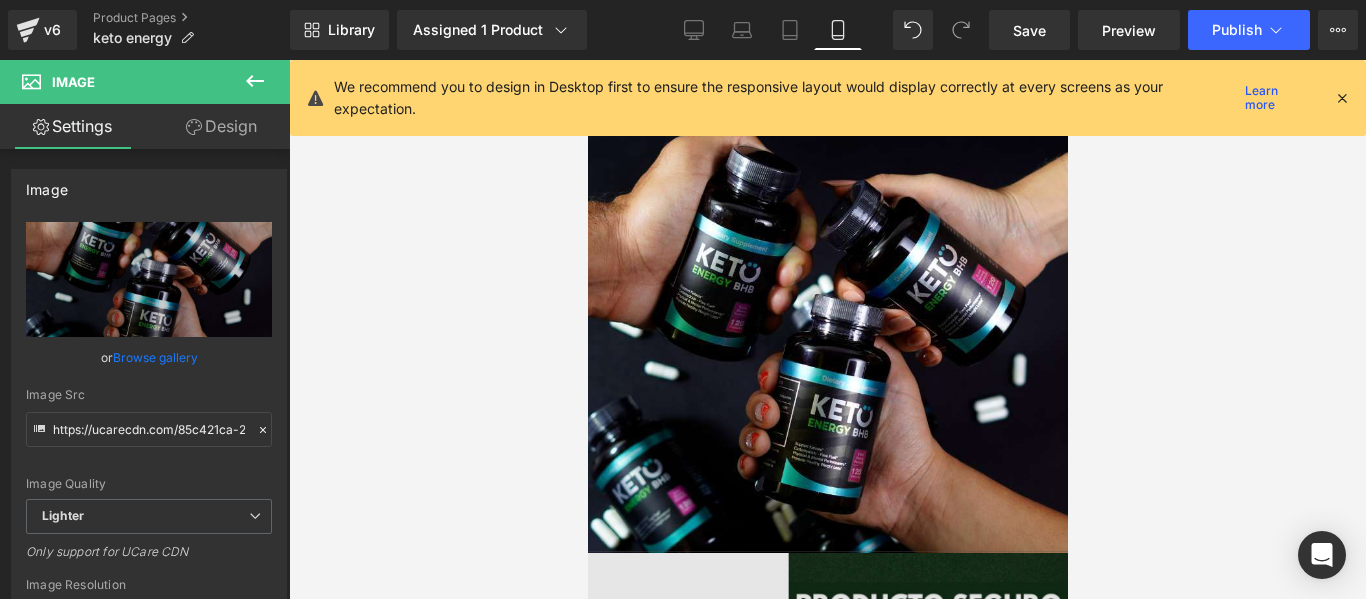 scroll, scrollTop: 4100, scrollLeft: 0, axis: vertical 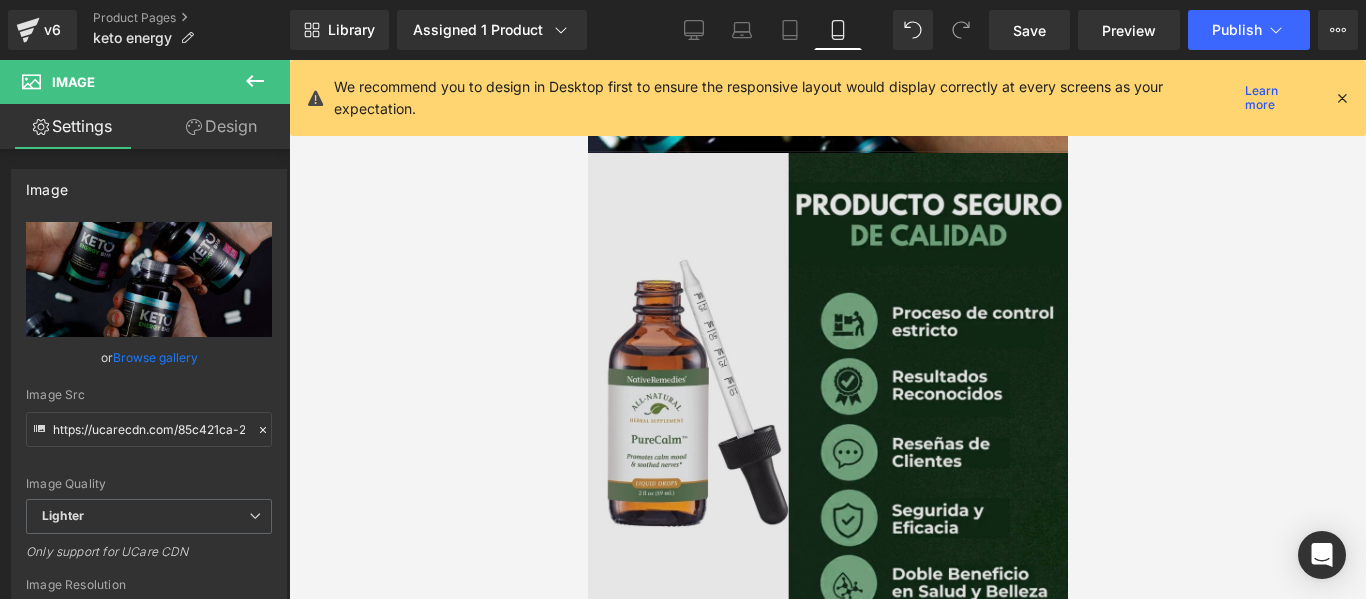 click at bounding box center (827, 393) 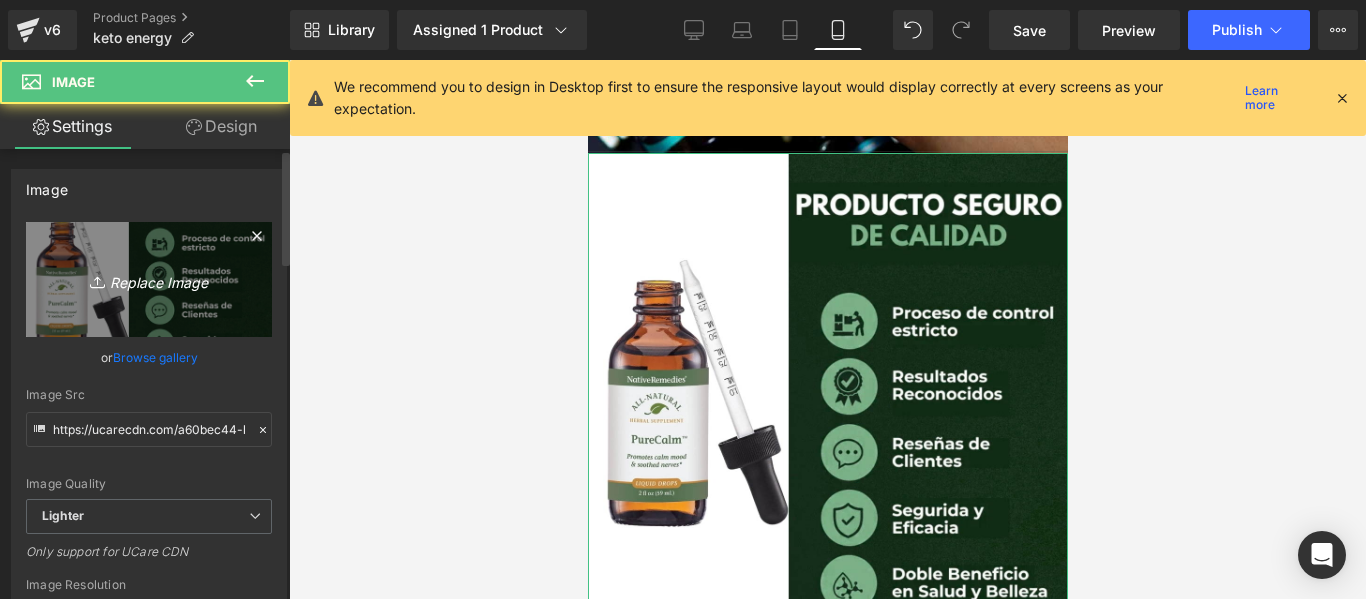 click on "Replace Image" at bounding box center [149, 279] 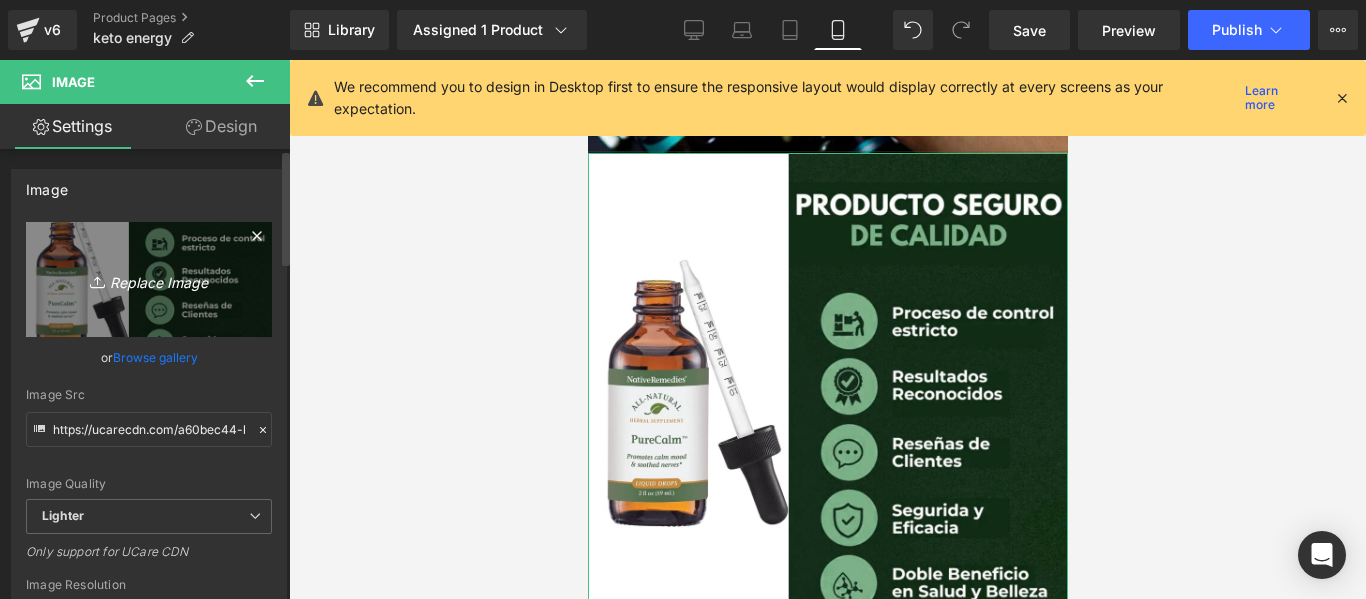type on "C:\fakepath\6.jpg" 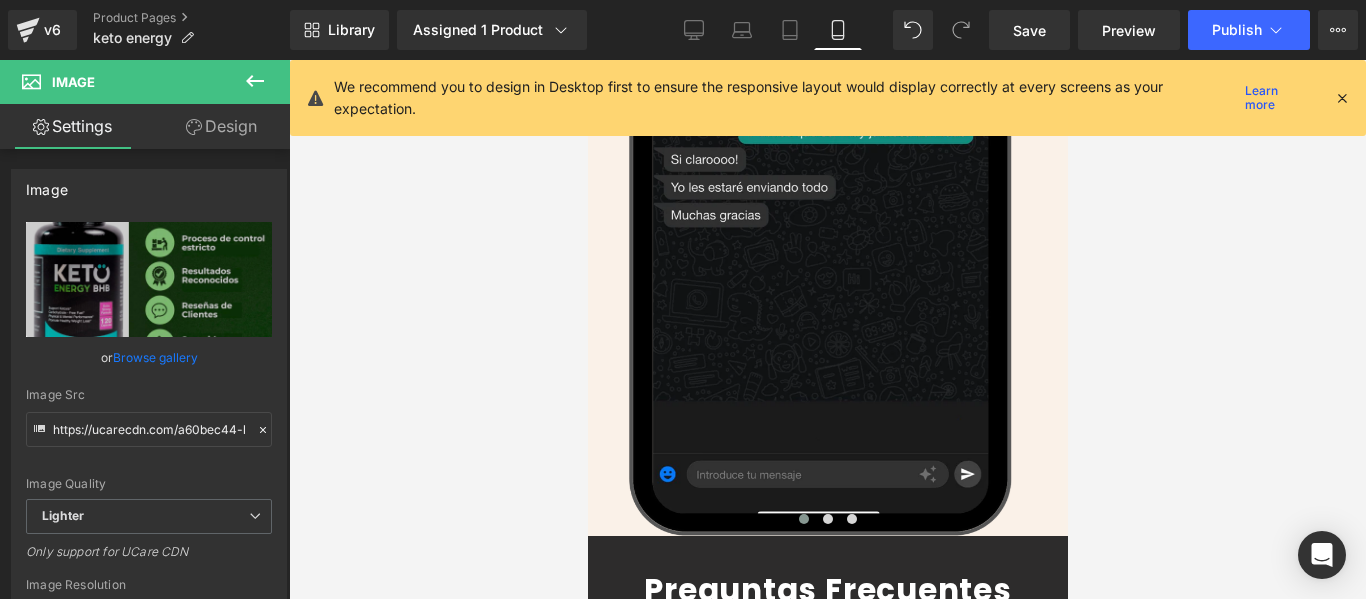 scroll, scrollTop: 5400, scrollLeft: 0, axis: vertical 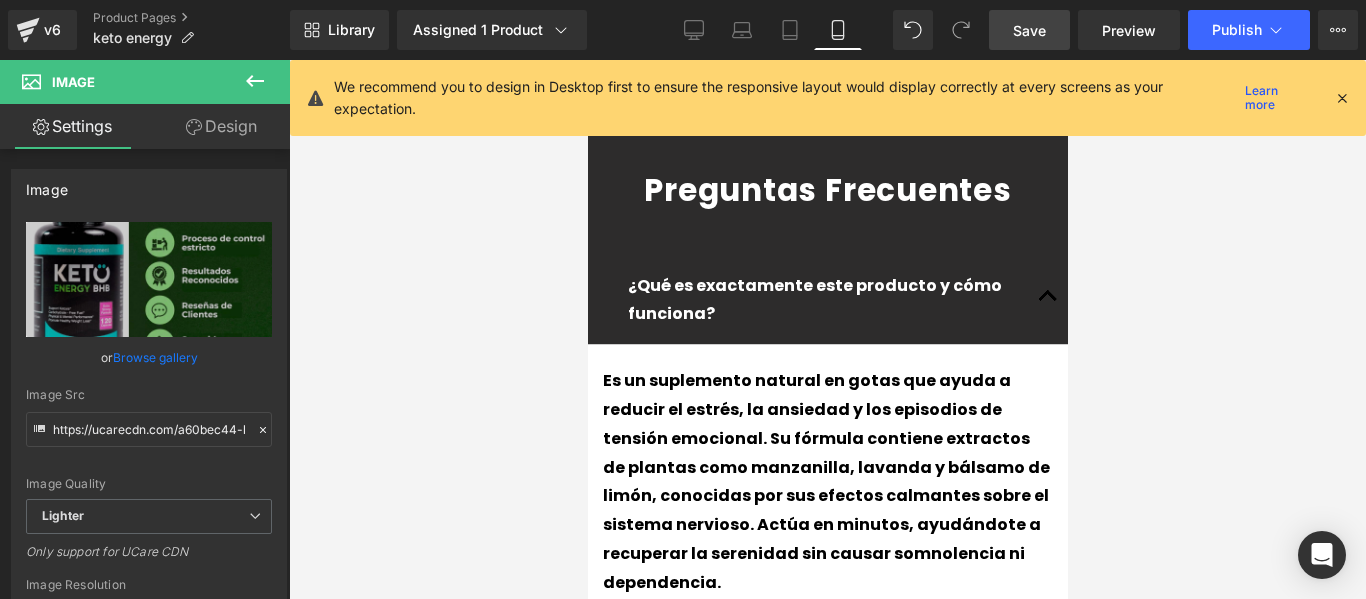 click on "Save" at bounding box center (1029, 30) 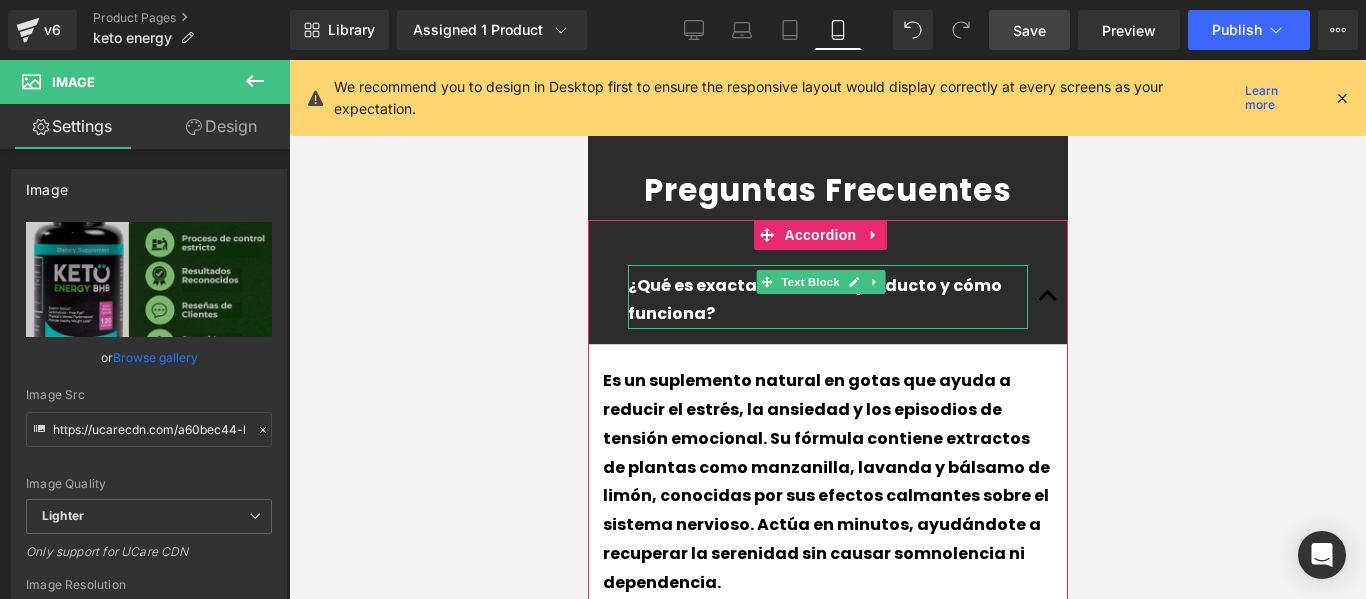 click on "¿Qué es exactamente este producto y cómo funciona?" at bounding box center [827, 301] 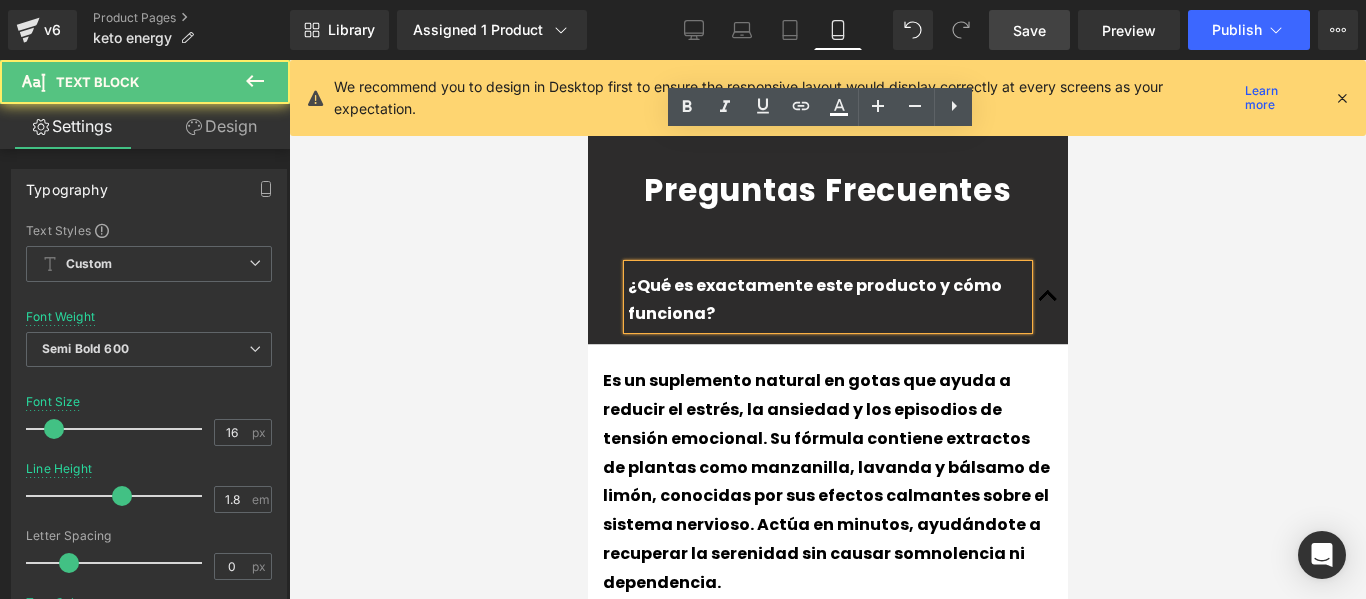 click on "¿Qué es exactamente este producto y cómo funciona?" at bounding box center (827, 301) 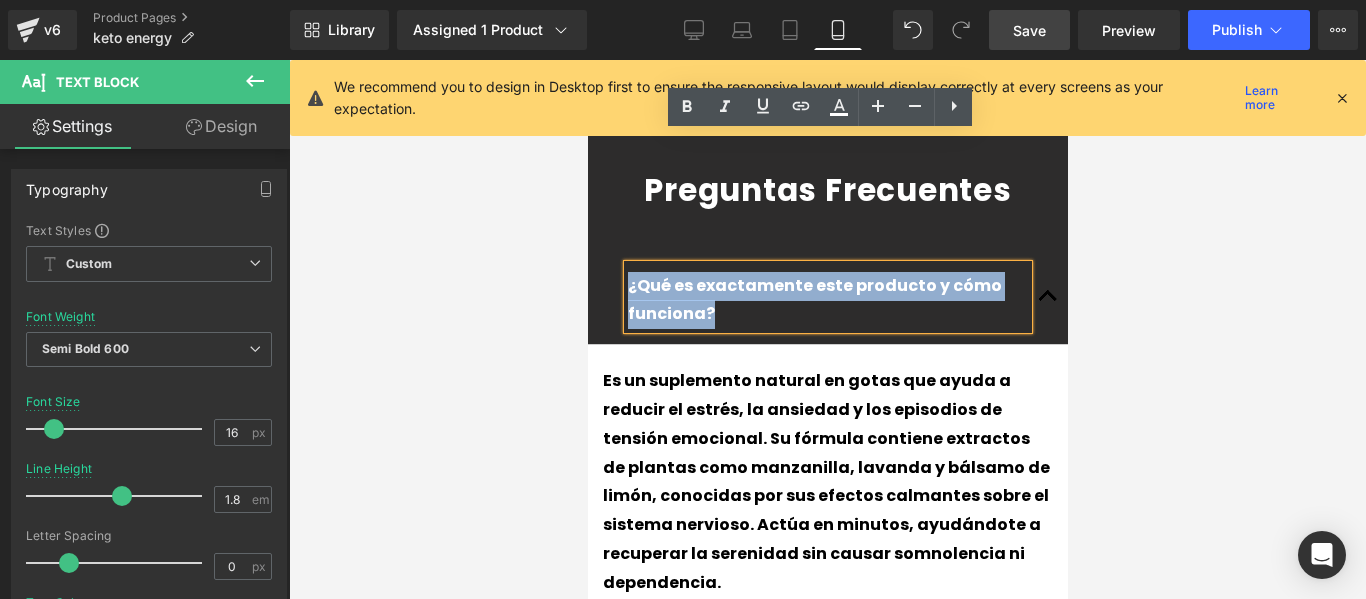 drag, startPoint x: 995, startPoint y: 150, endPoint x: 1172, endPoint y: 208, distance: 186.26057 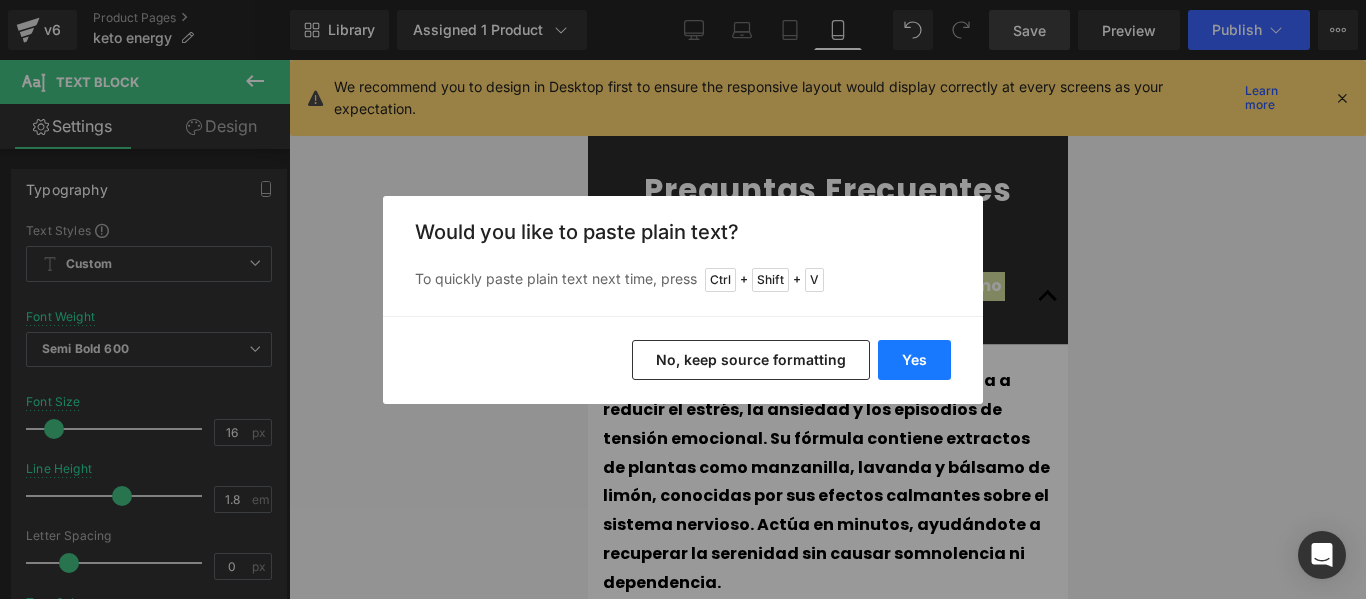 click on "Yes" at bounding box center (914, 360) 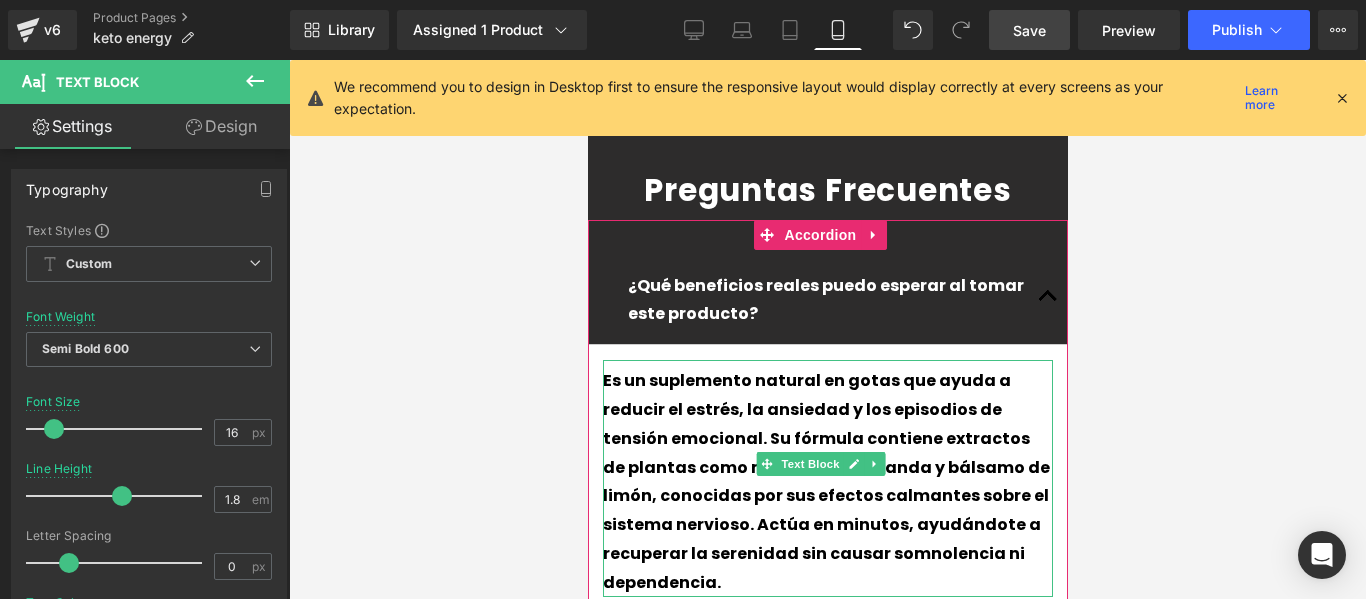 click on "Es un suplemento natural en gotas que ayuda a reducir el estrés, la ansiedad y los episodios de tensión emocional. Su fórmula contiene extractos de plantas como manzanilla, lavanda y bálsamo de limón, conocidas por sus efectos calmantes sobre el sistema nervioso. Actúa en minutos, ayudándote a recuperar la serenidad sin causar somnolencia ni dependencia." at bounding box center (827, 482) 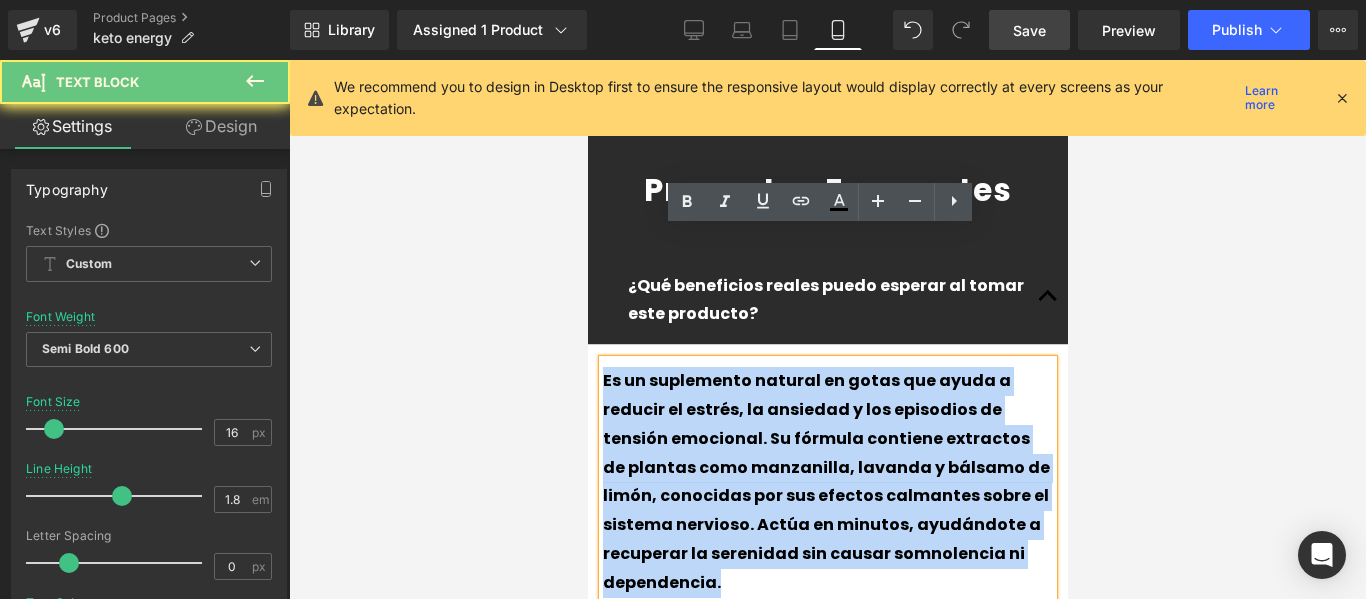 drag, startPoint x: 725, startPoint y: 422, endPoint x: 1163, endPoint y: 304, distance: 453.61658 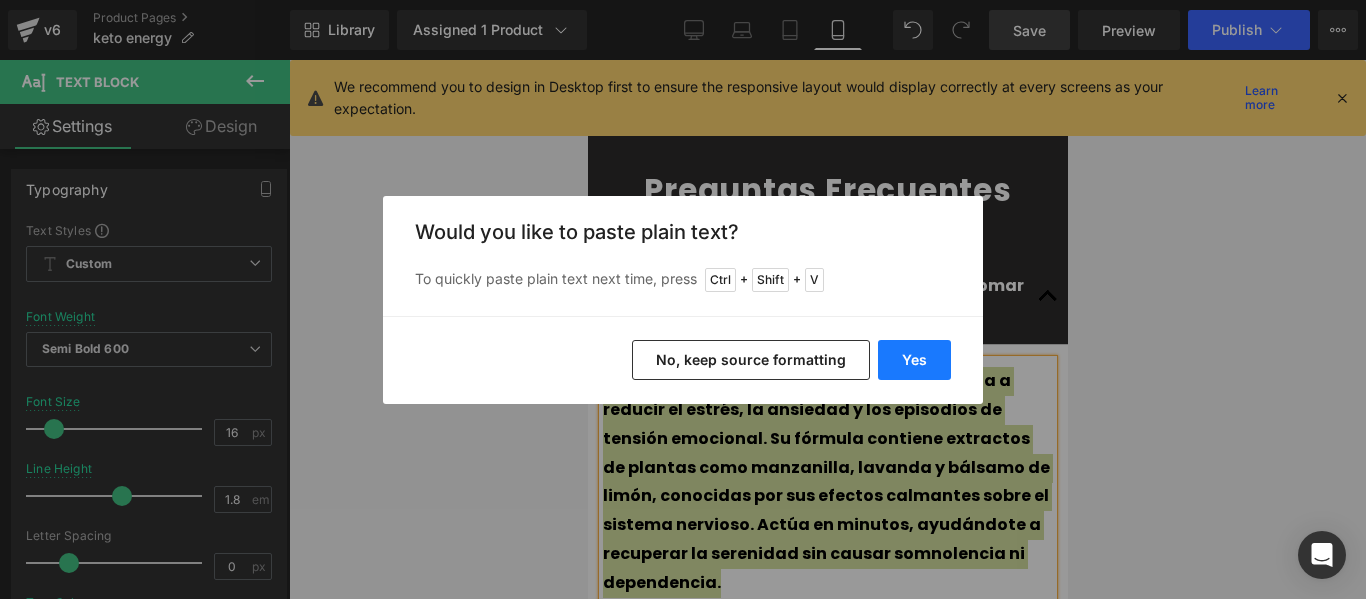 click on "Yes" at bounding box center [914, 360] 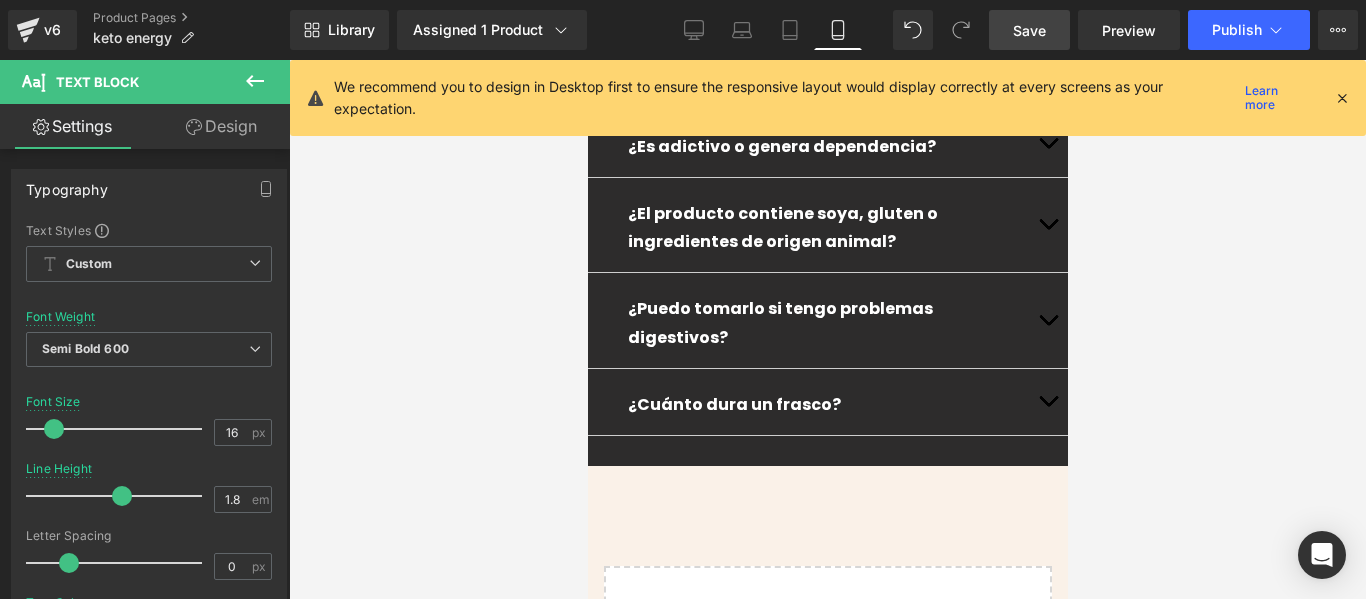 scroll, scrollTop: 5641, scrollLeft: 0, axis: vertical 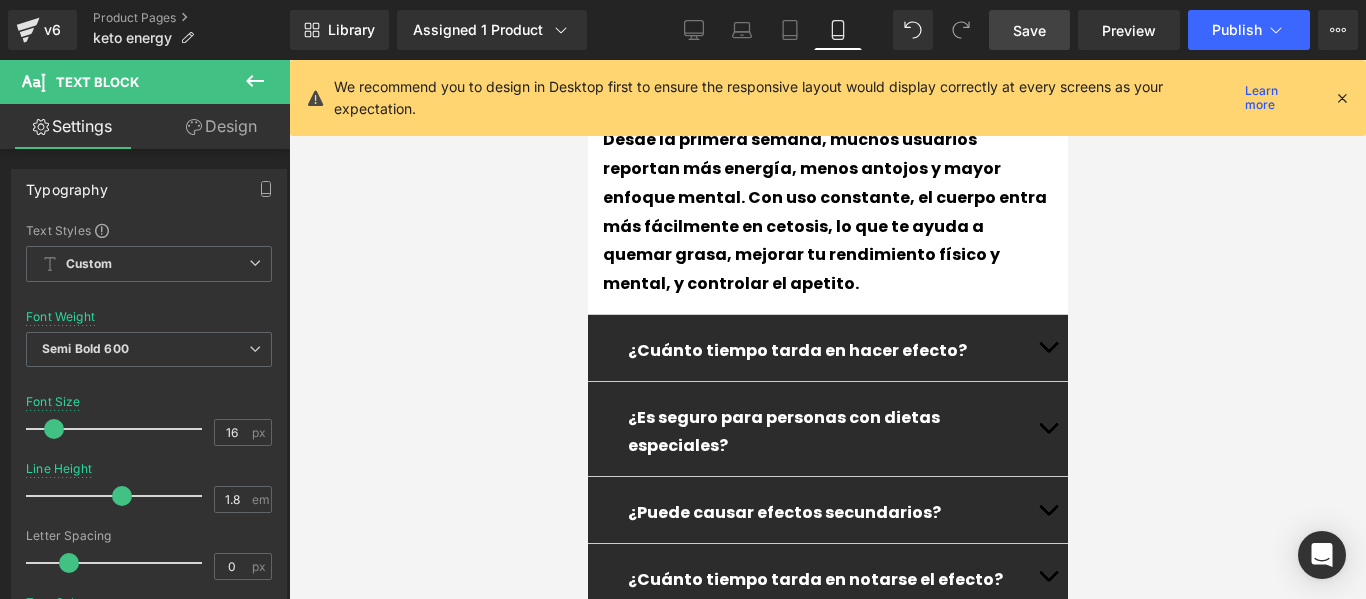 click at bounding box center (587, 60) 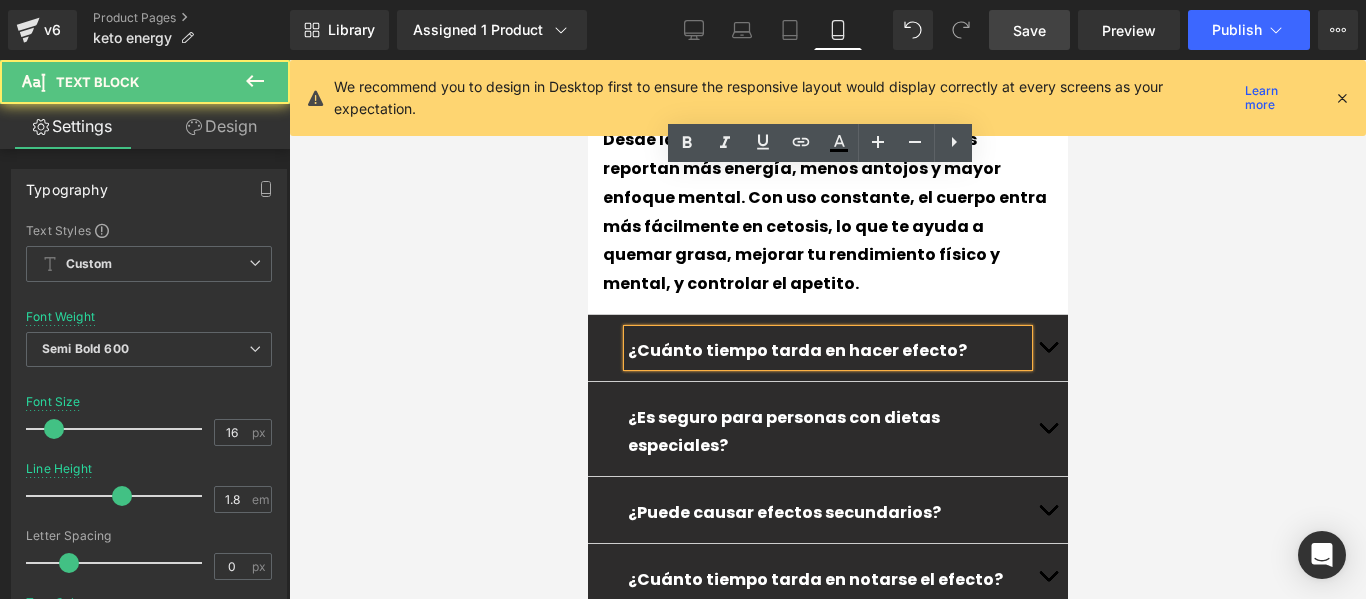click at bounding box center [1047, 348] 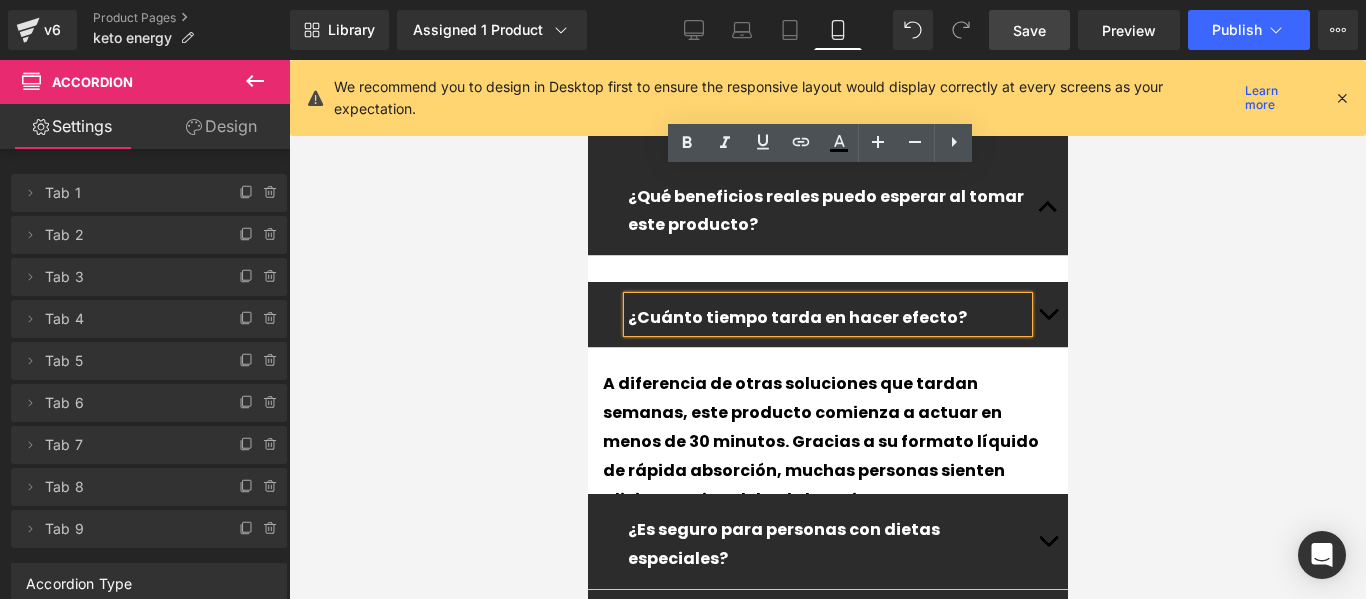scroll, scrollTop: 5459, scrollLeft: 0, axis: vertical 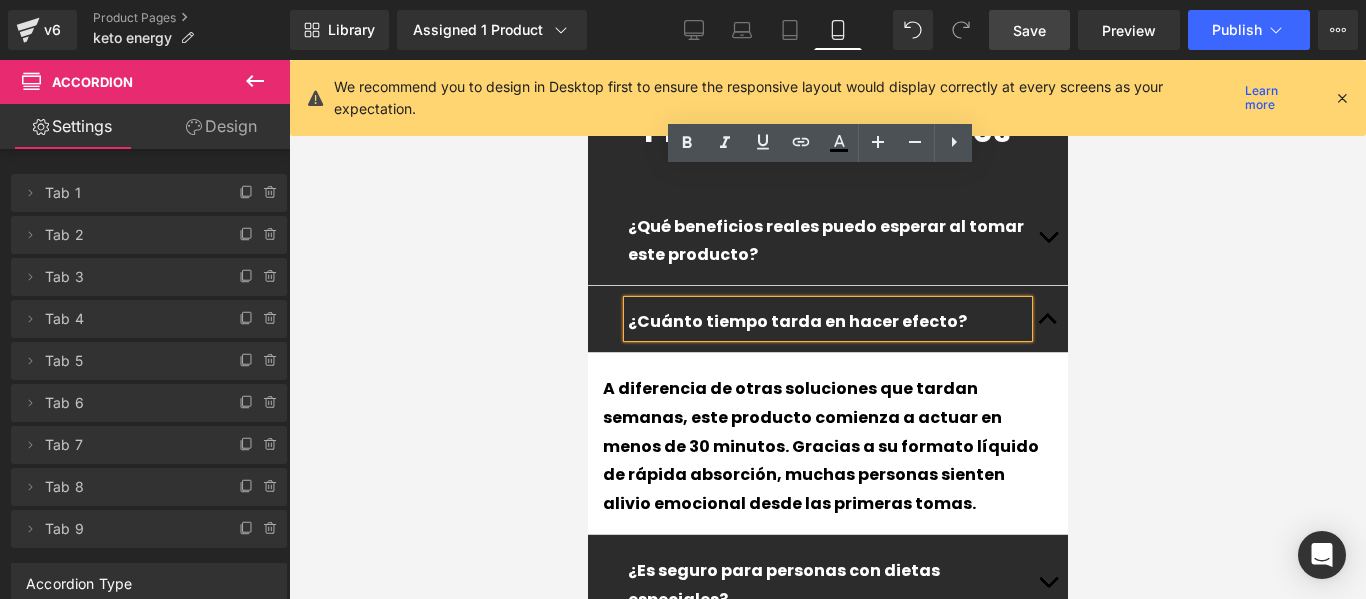 click on "¿Cuánto tiempo tarda en hacer efecto?" at bounding box center (827, 322) 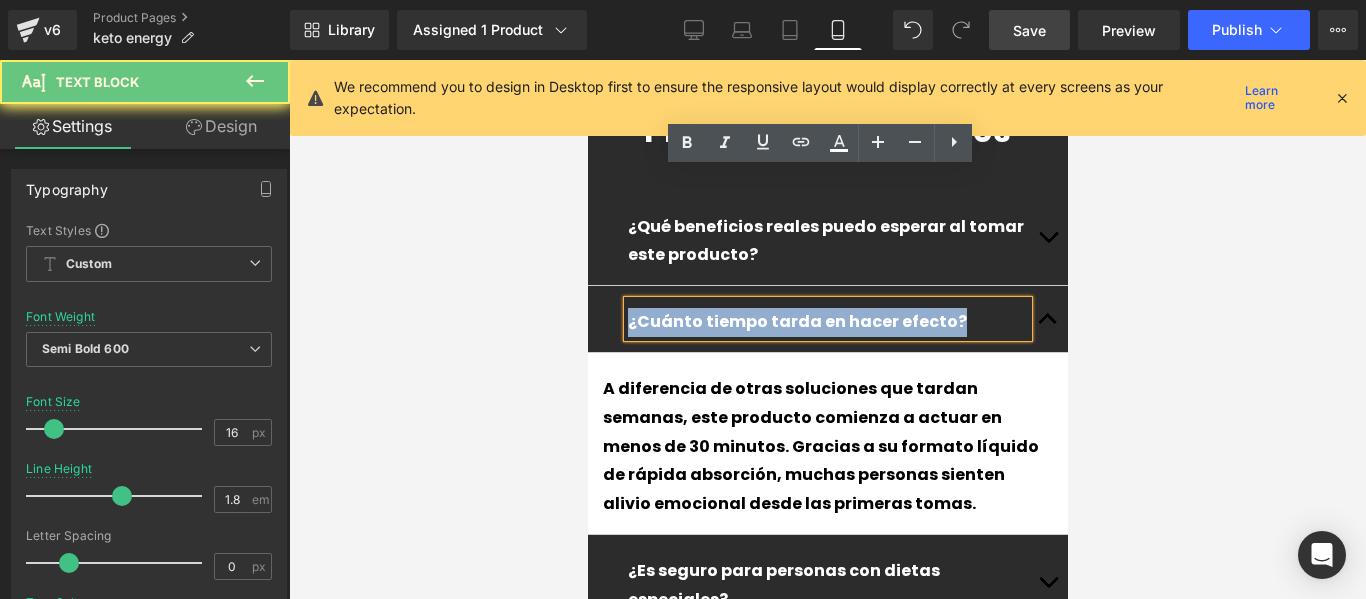 drag, startPoint x: 936, startPoint y: 196, endPoint x: 593, endPoint y: 179, distance: 343.42102 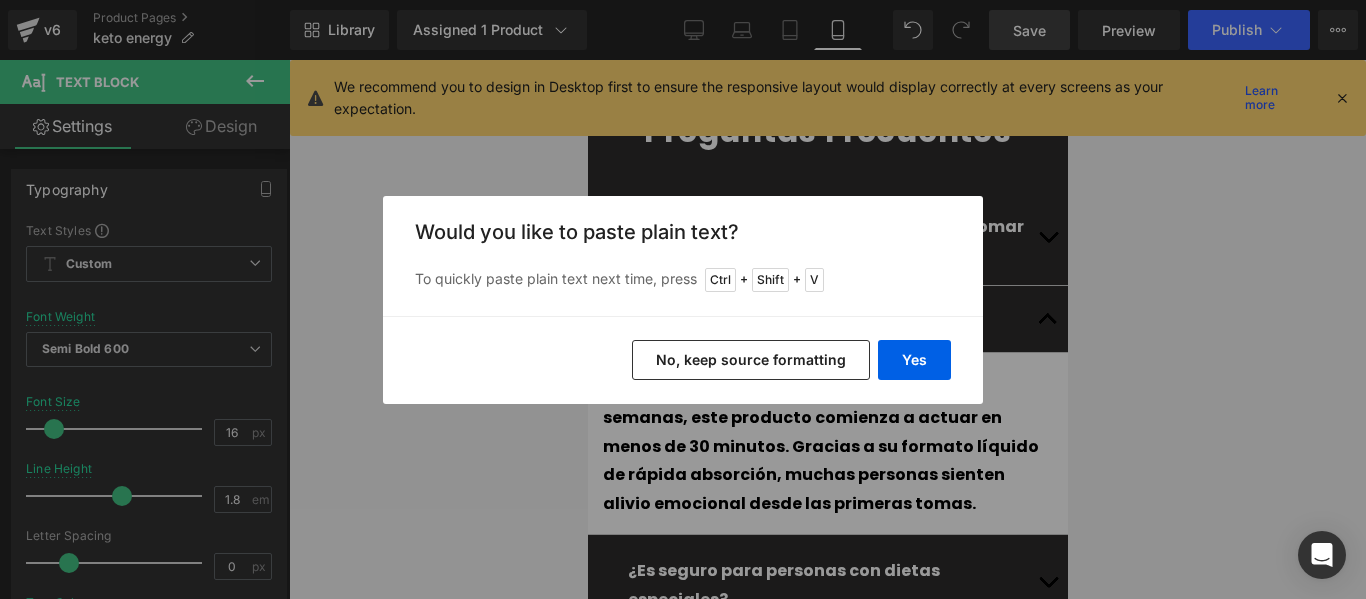click on "Yes No, keep source formatting" at bounding box center [683, 360] 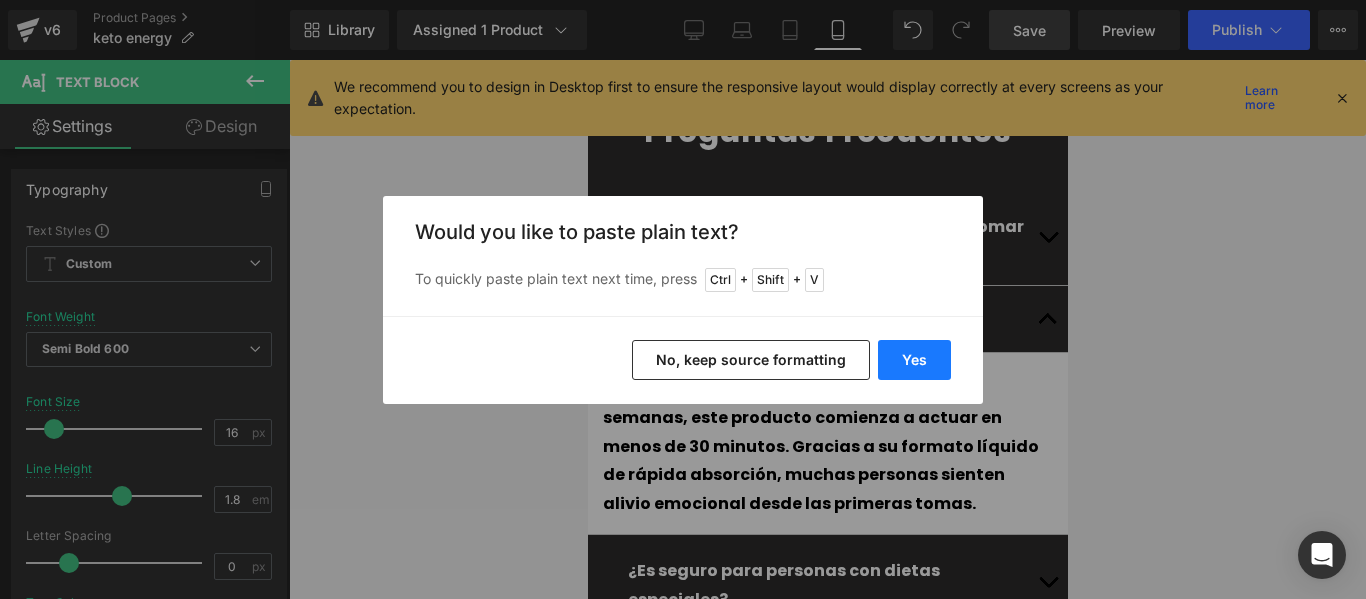 click on "Yes" at bounding box center (914, 360) 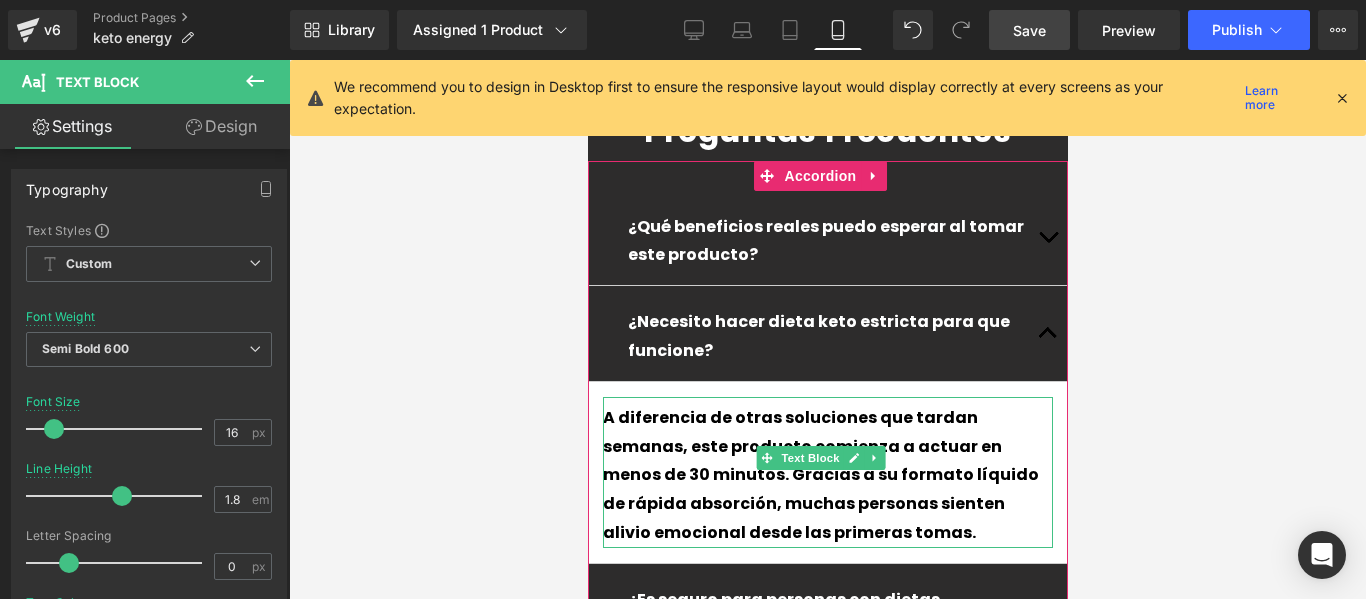click on "A diferencia de otras soluciones que tardan semanas, este producto comienza a actuar en menos de 30 minutos. Gracias a su formato líquido de rápida absorción, muchas personas sienten alivio emocional desde las primeras tomas." at bounding box center (827, 476) 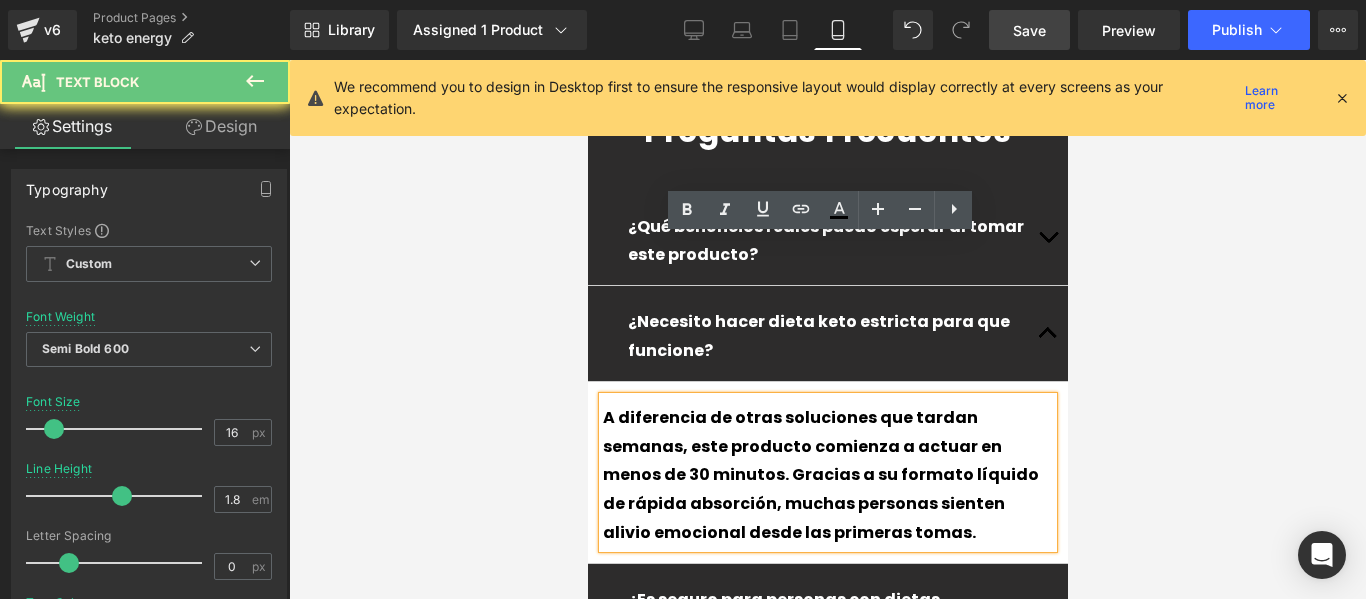 click on "A diferencia de otras soluciones que tardan semanas, este producto comienza a actuar en menos de 30 minutos. Gracias a su formato líquido de rápida absorción, muchas personas sienten alivio emocional desde las primeras tomas." at bounding box center [827, 476] 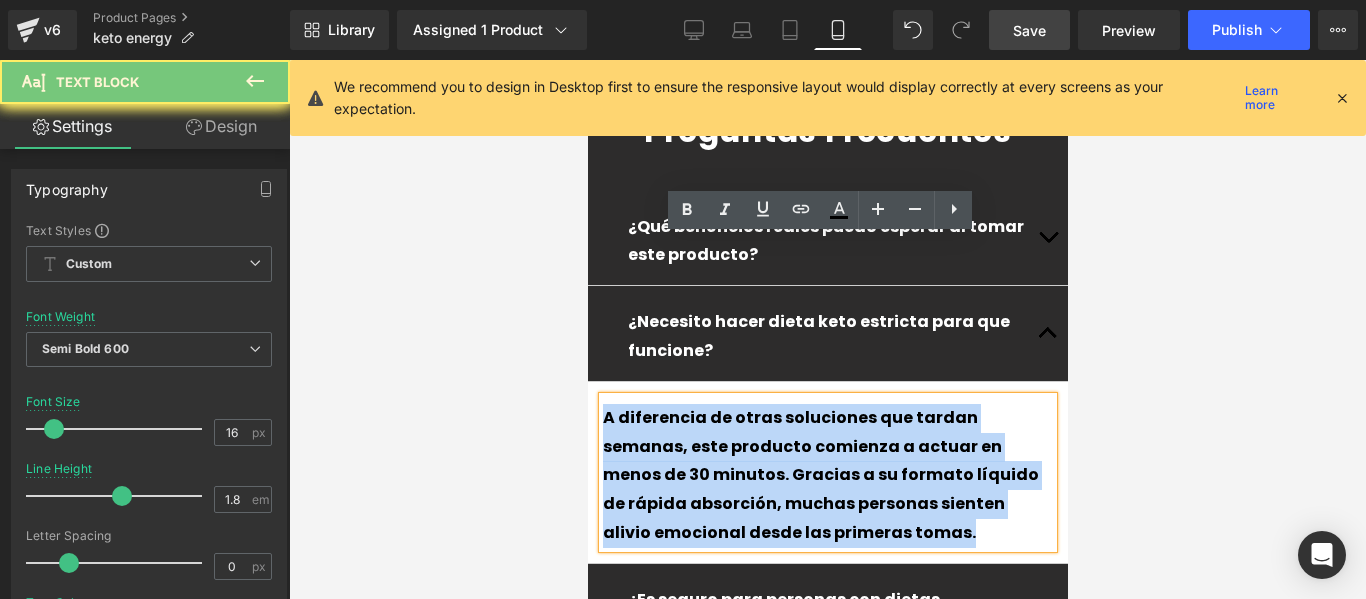 drag, startPoint x: 976, startPoint y: 347, endPoint x: 525, endPoint y: 265, distance: 458.39392 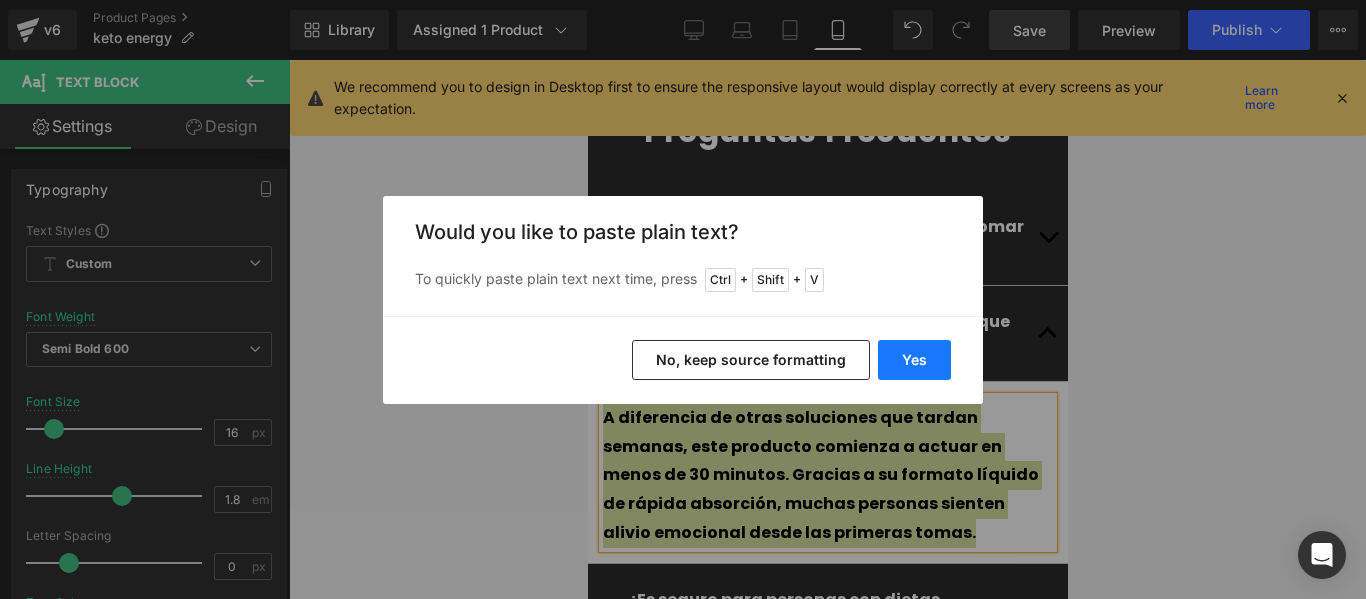 click on "Yes" at bounding box center [914, 360] 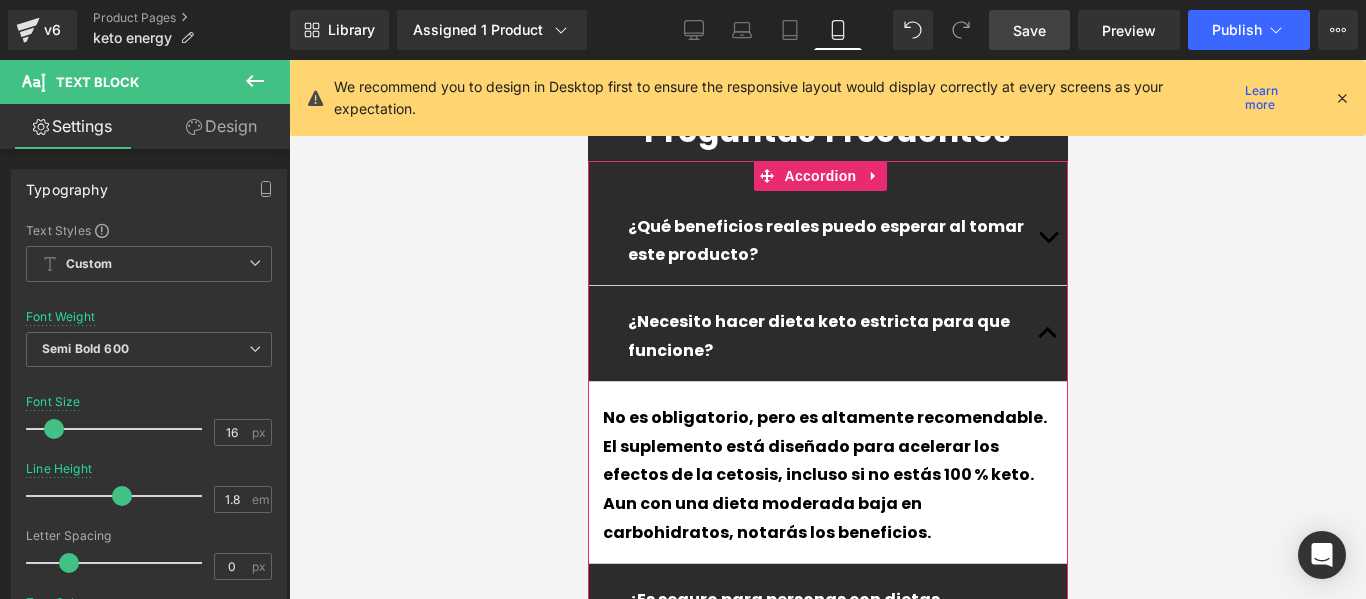 scroll, scrollTop: 5659, scrollLeft: 0, axis: vertical 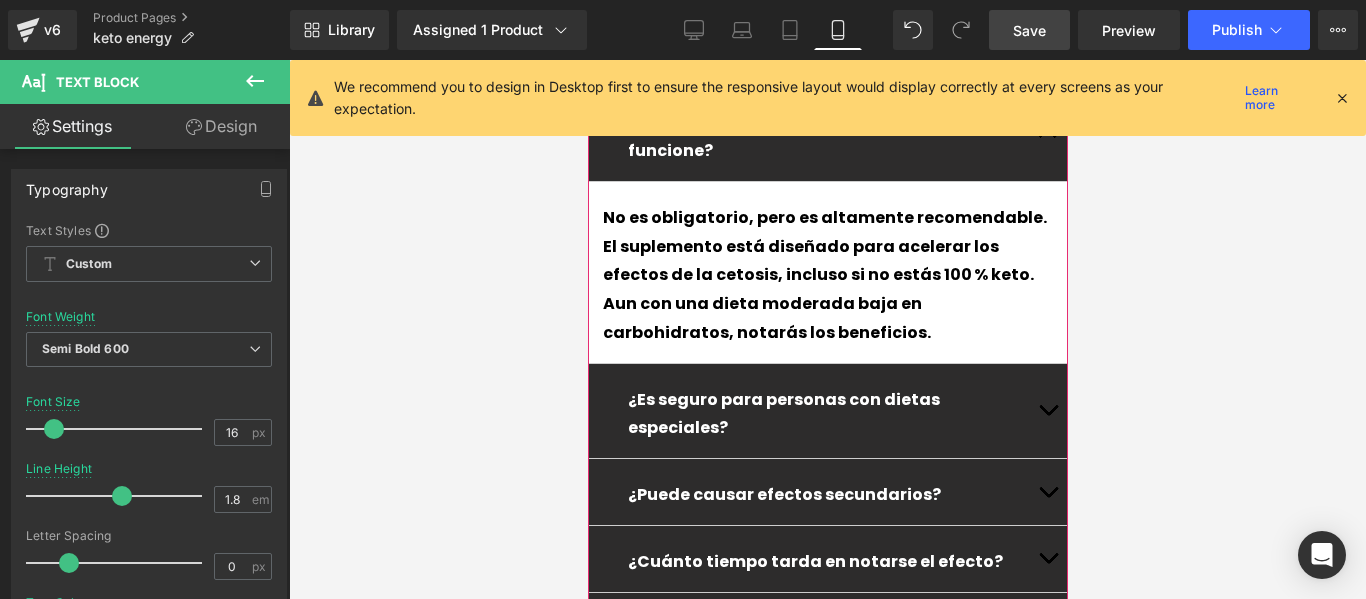 click on "¿Es seguro para personas con dietas especiales?" at bounding box center [827, 415] 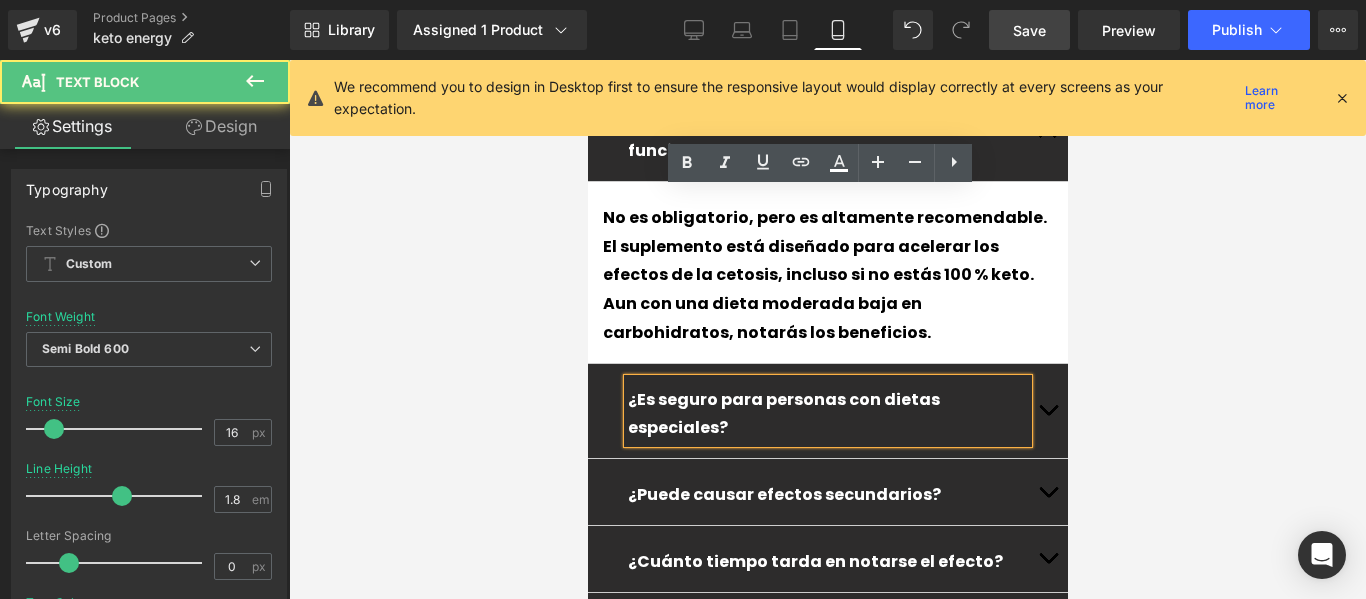 click at bounding box center (1047, 411) 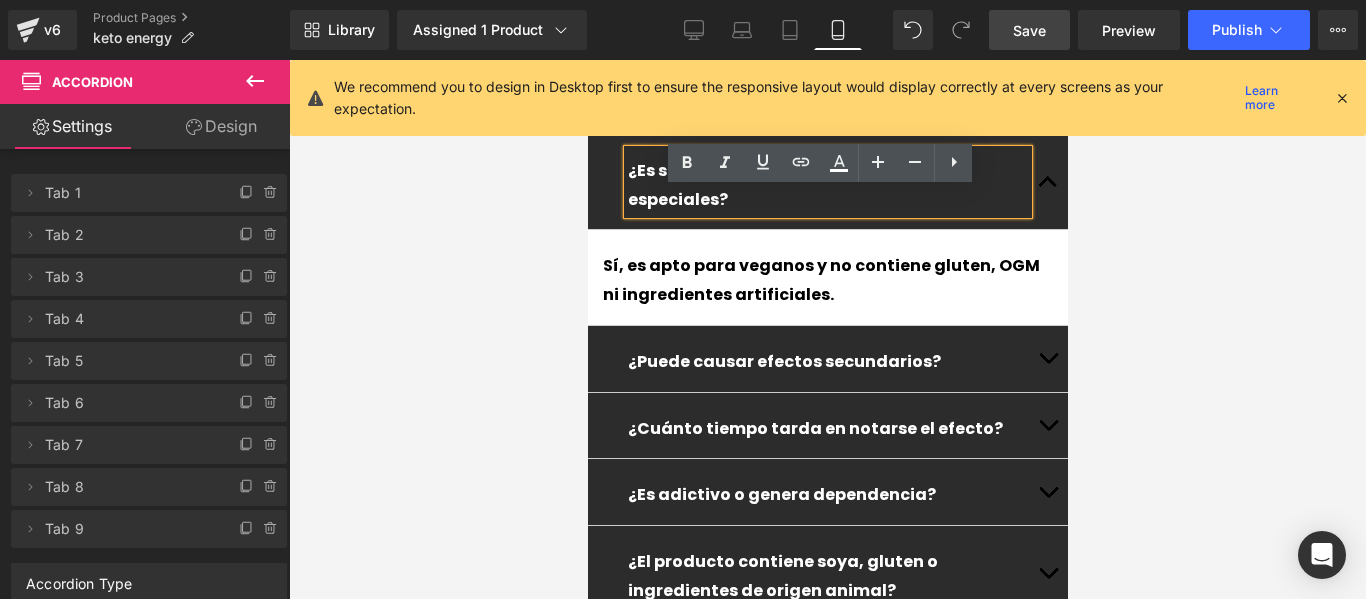scroll, scrollTop: 5906, scrollLeft: 0, axis: vertical 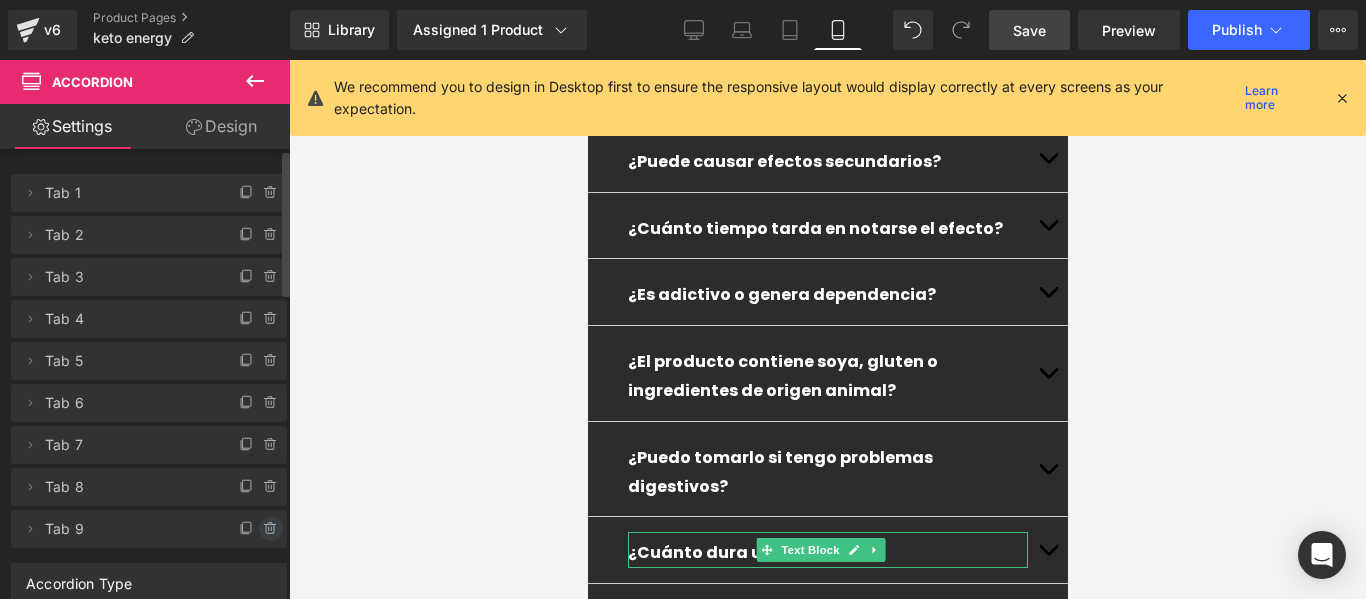 click 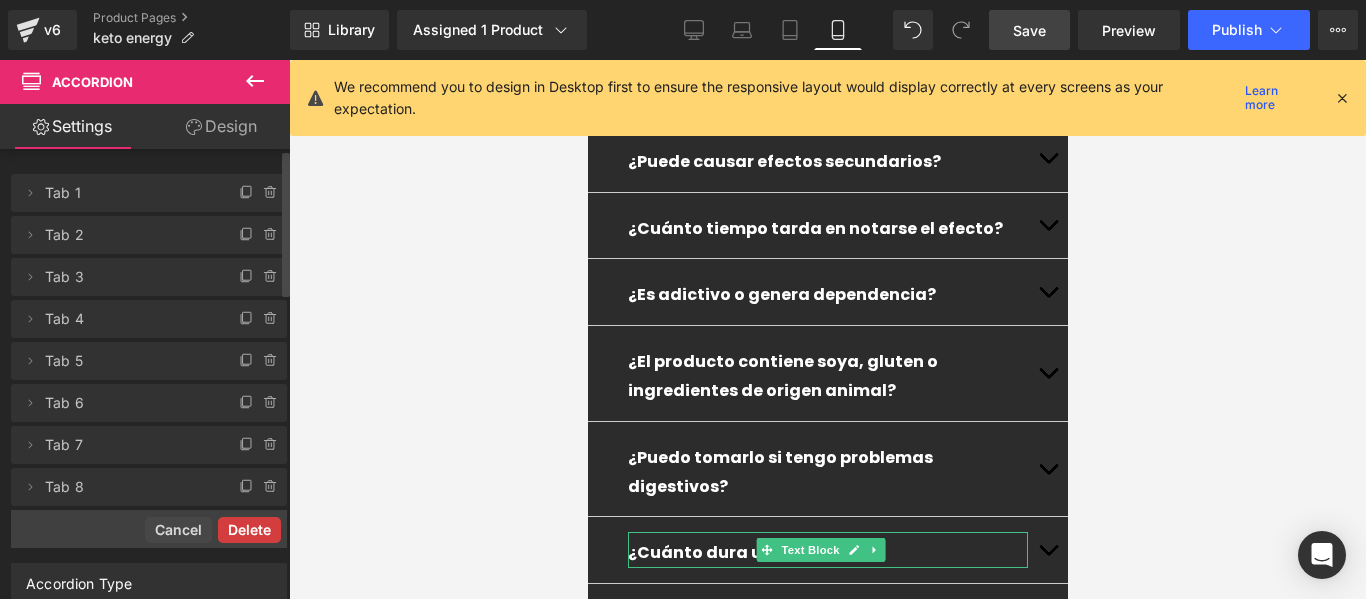 click on "Delete" at bounding box center [249, 530] 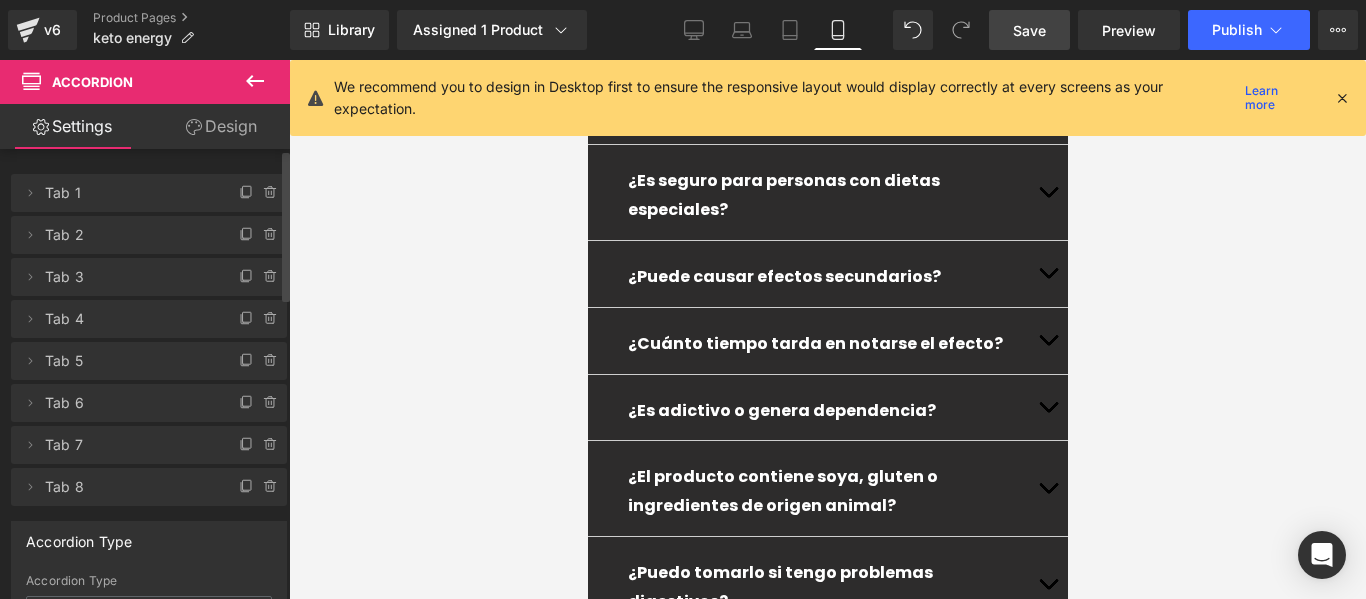 scroll, scrollTop: 5606, scrollLeft: 0, axis: vertical 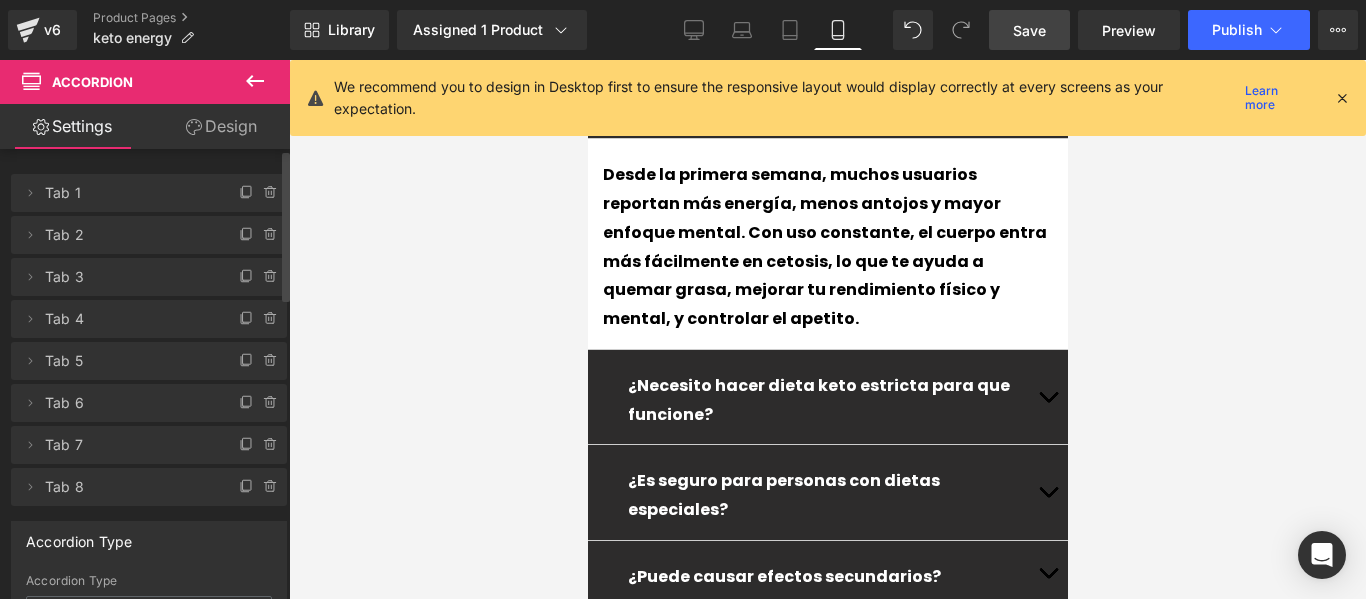 click at bounding box center [1047, 402] 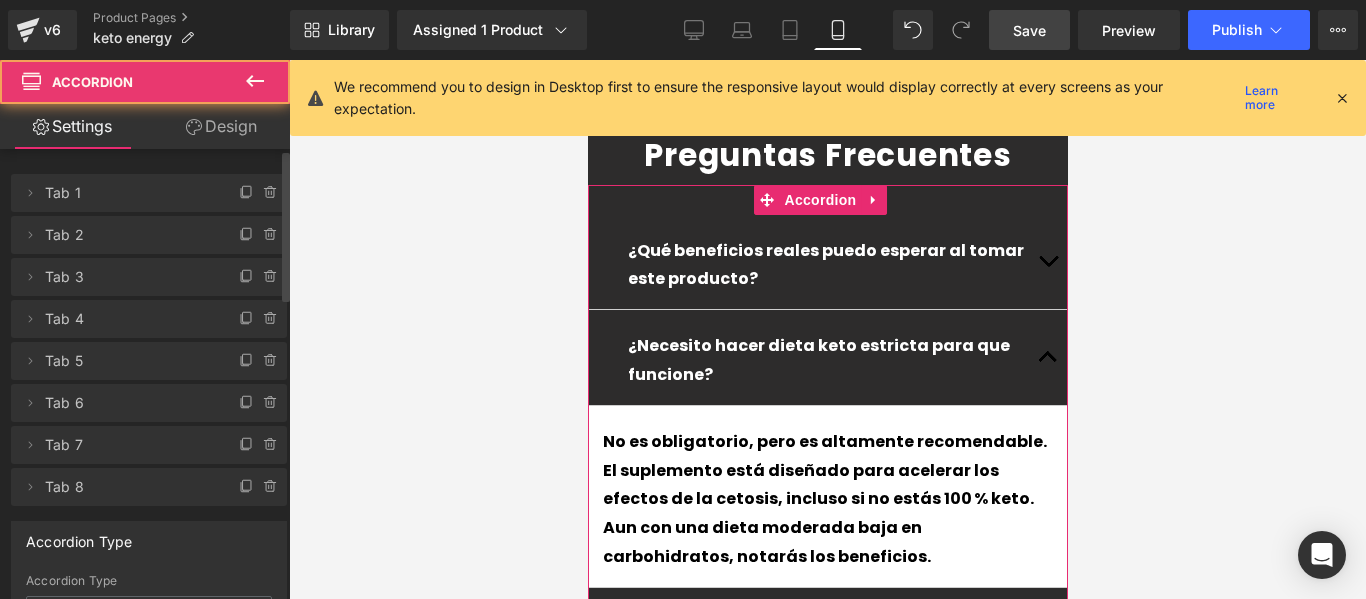scroll, scrollTop: 5424, scrollLeft: 0, axis: vertical 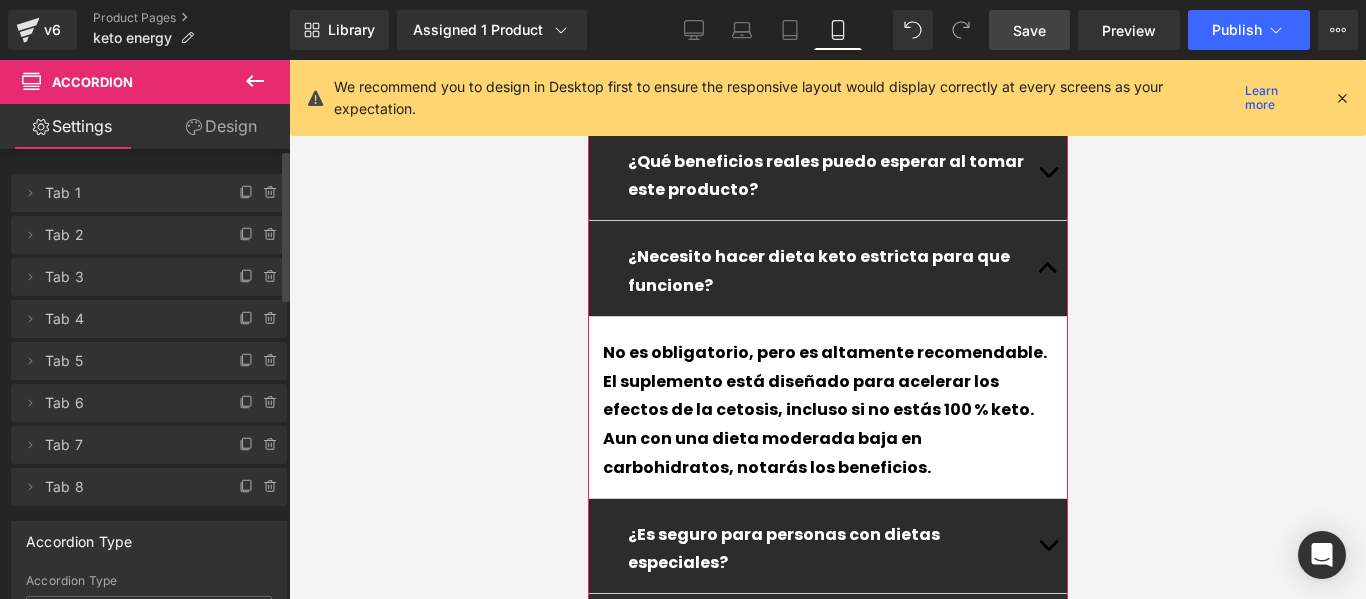 click at bounding box center (1047, 627) 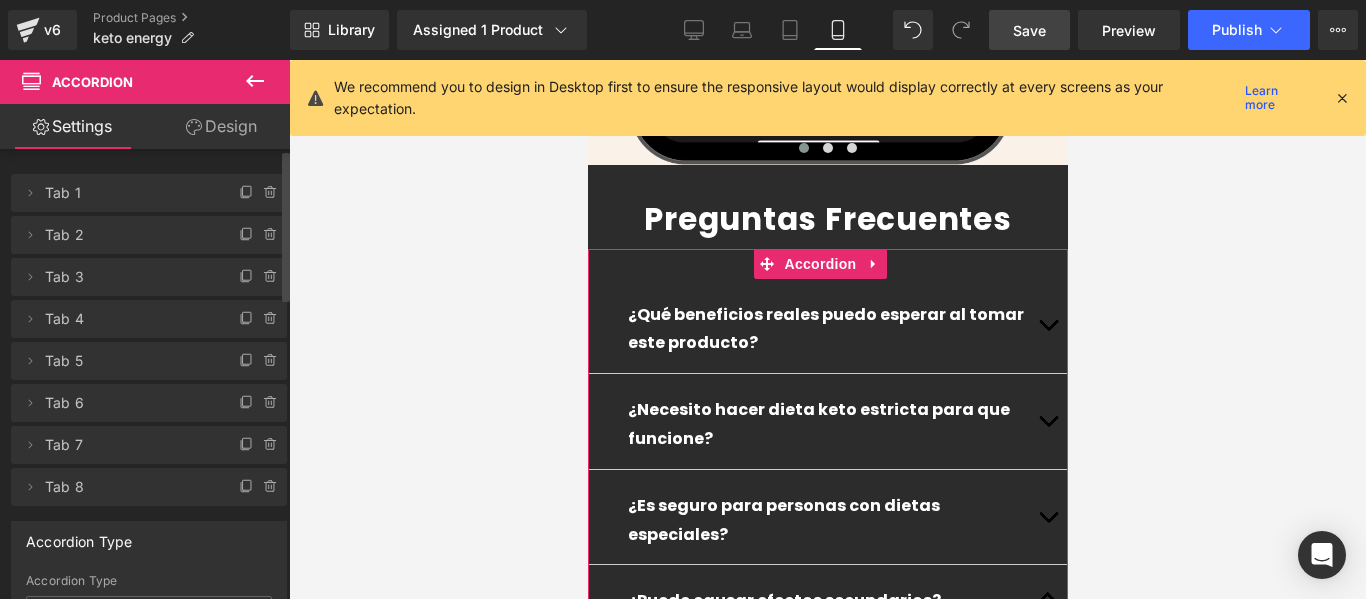 scroll, scrollTop: 5571, scrollLeft: 0, axis: vertical 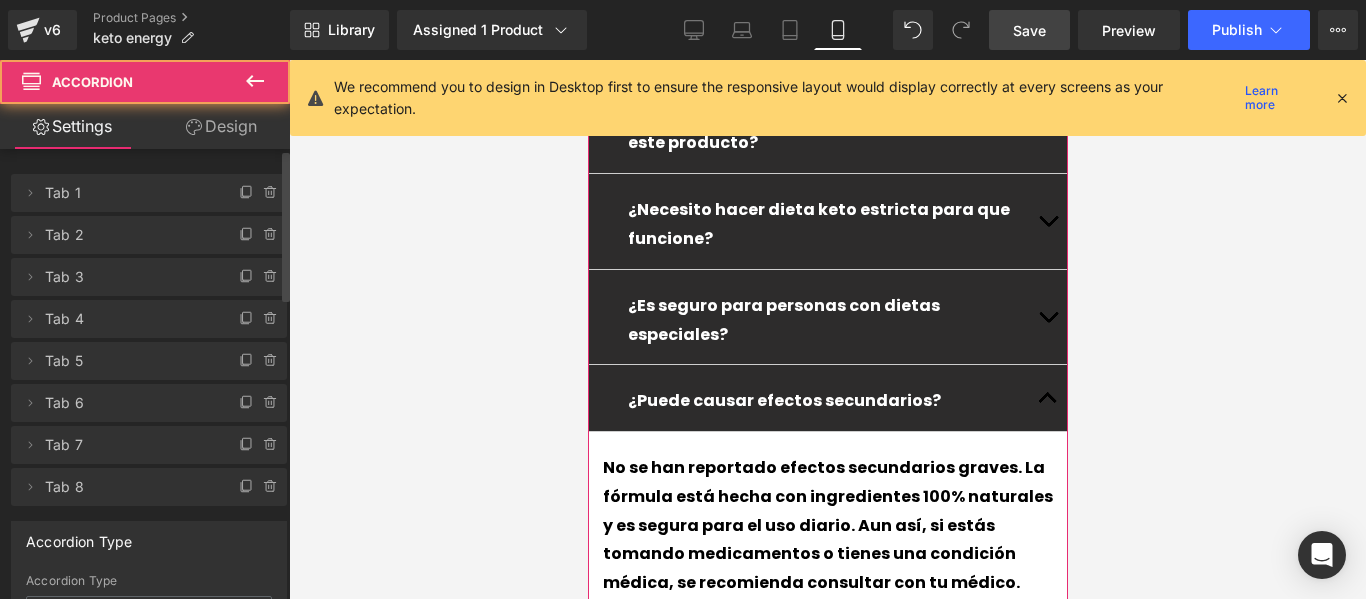click at bounding box center (1047, 647) 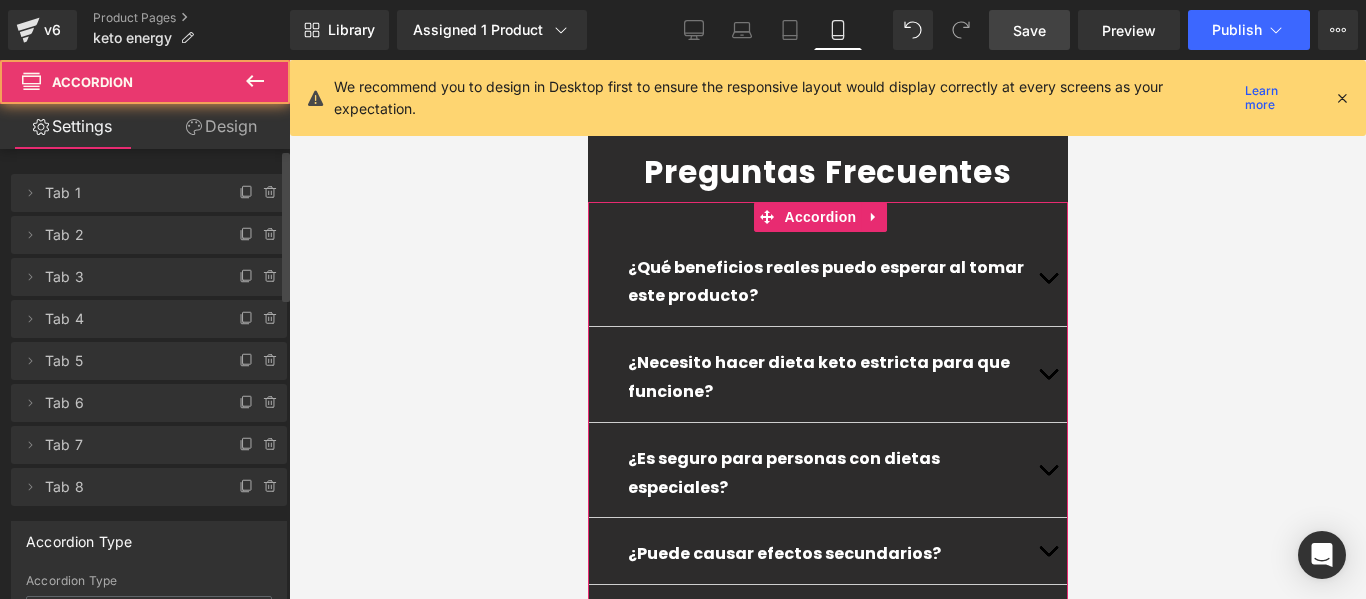 scroll, scrollTop: 5618, scrollLeft: 0, axis: vertical 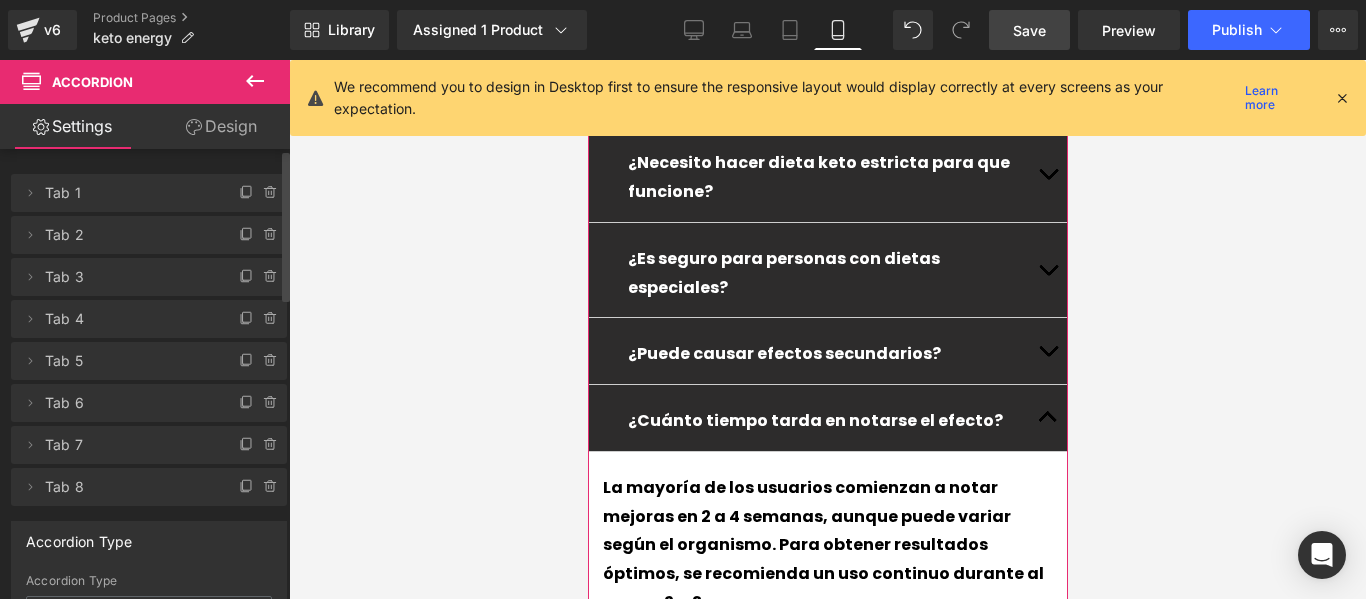 click at bounding box center [1047, 667] 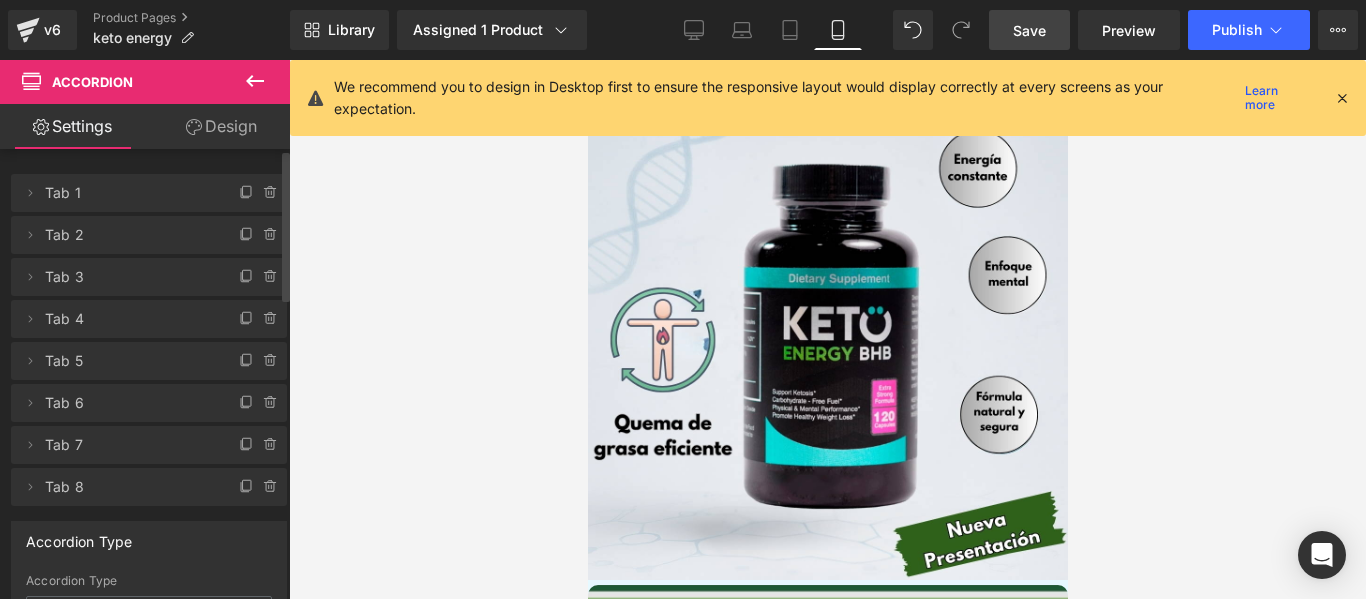 scroll, scrollTop: 965, scrollLeft: 0, axis: vertical 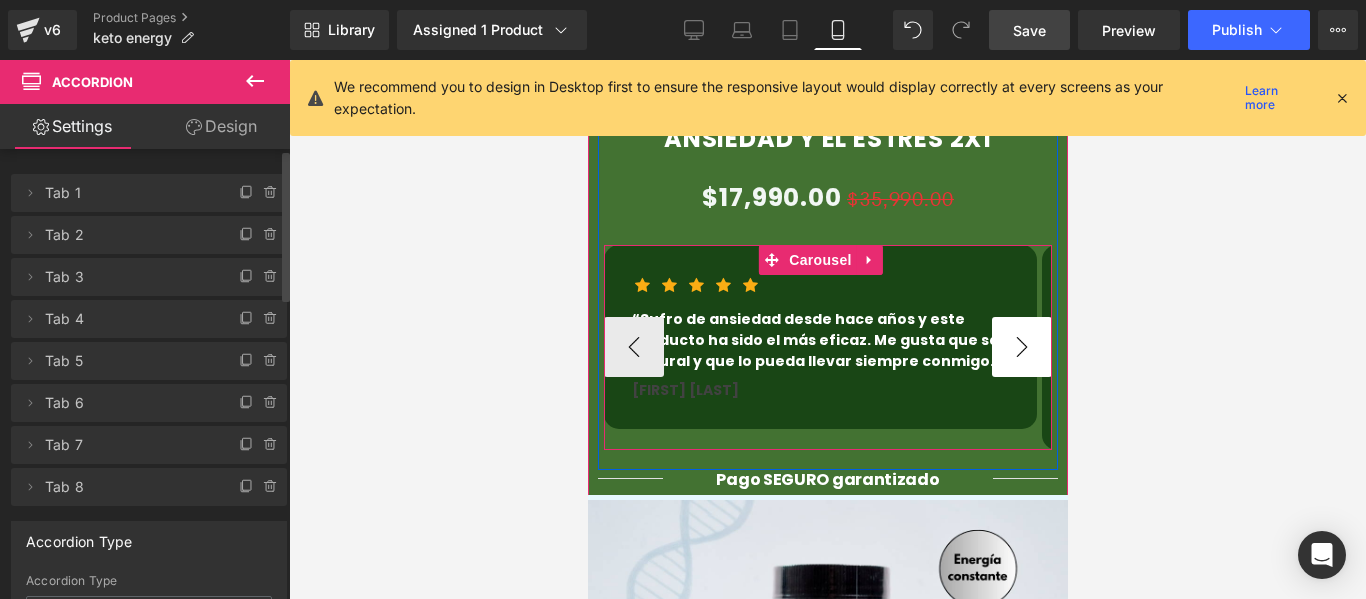 click on "›" at bounding box center [1021, 347] 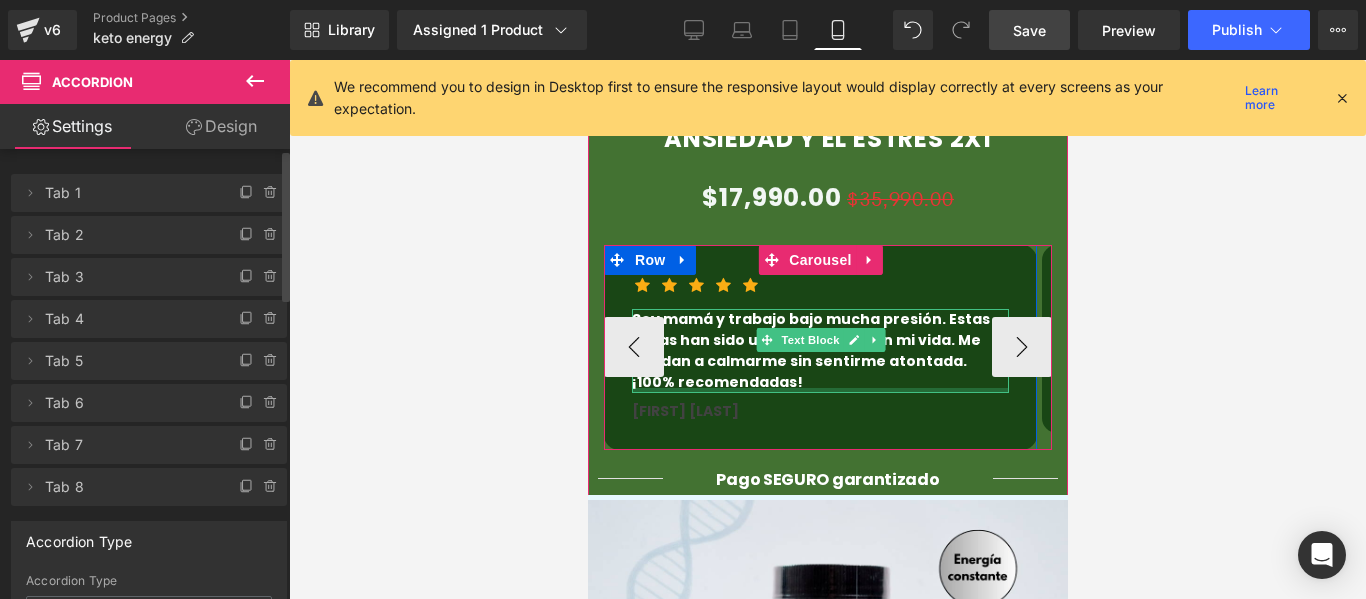 click on "Soy mamá y trabajo bajo mucha presión. Estas gotas han sido un cambio total en mi vida. Me ayudan a calmarme sin sentirme atontada. ¡100% recomendadas!
Text Block" at bounding box center (819, 351) 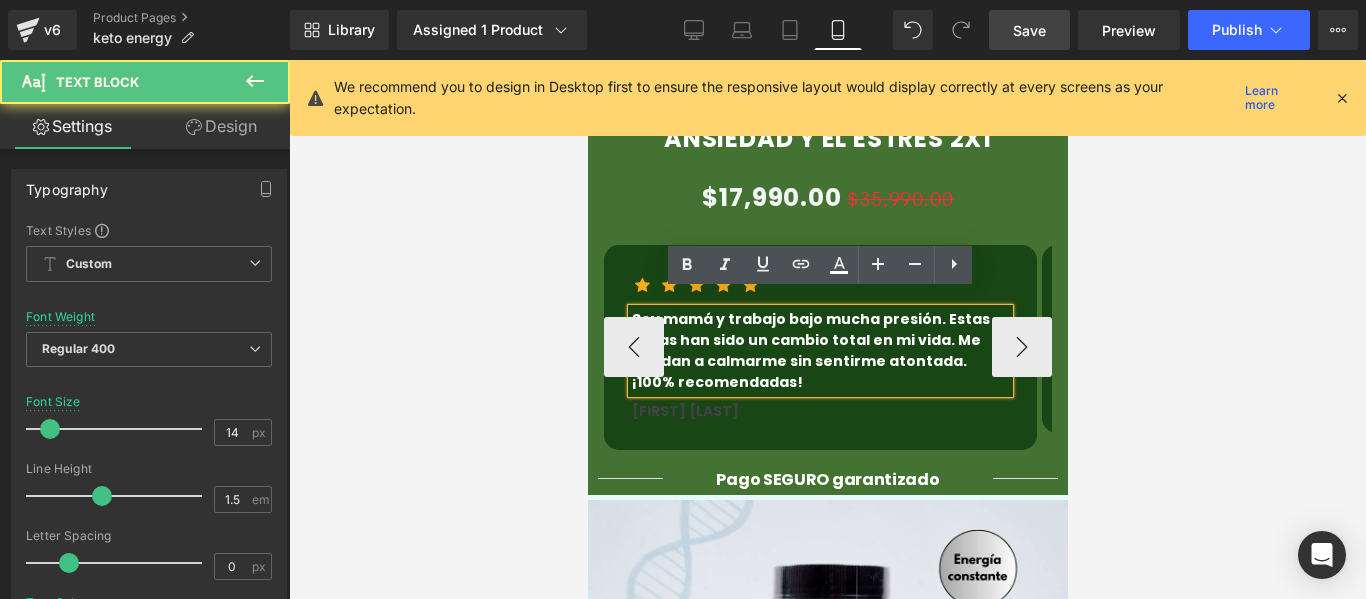 click on "Soy mamá y trabajo bajo mucha presión. Estas gotas han sido un cambio total en mi vida. Me ayudan a calmarme sin sentirme atontada. ¡100% recomendadas!" at bounding box center [819, 351] 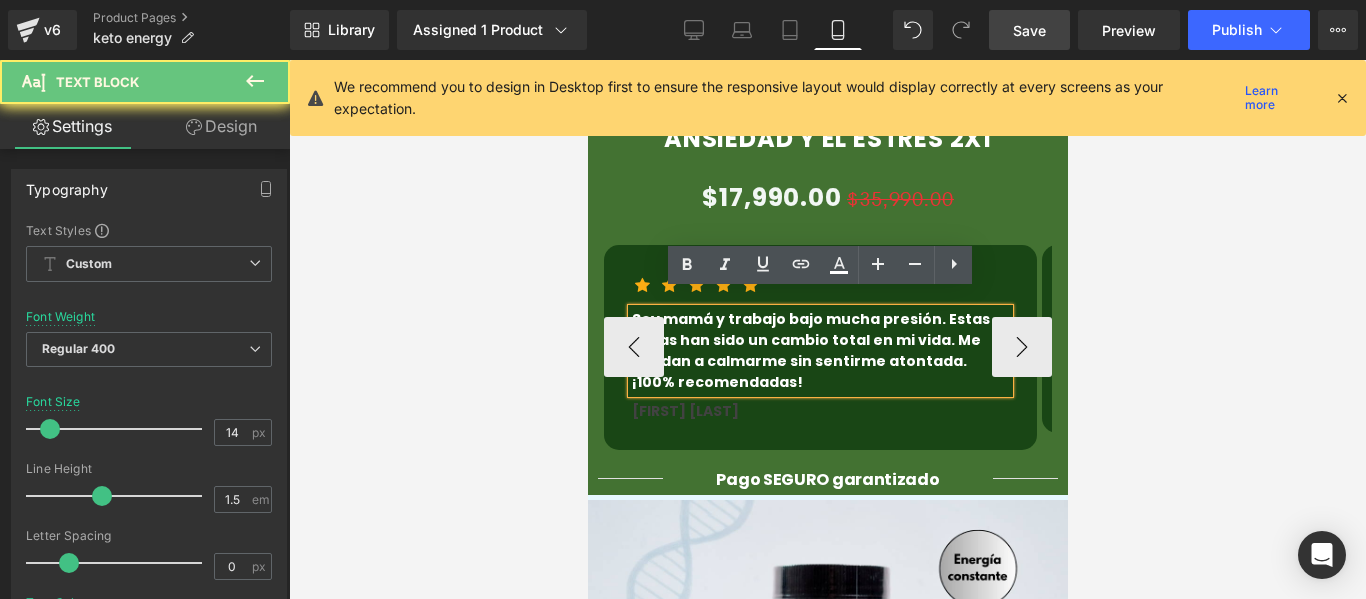 click on "Soy mamá y trabajo bajo mucha presión. Estas gotas han sido un cambio total en mi vida. Me ayudan a calmarme sin sentirme atontada. ¡100% recomendadas!" at bounding box center [819, 351] 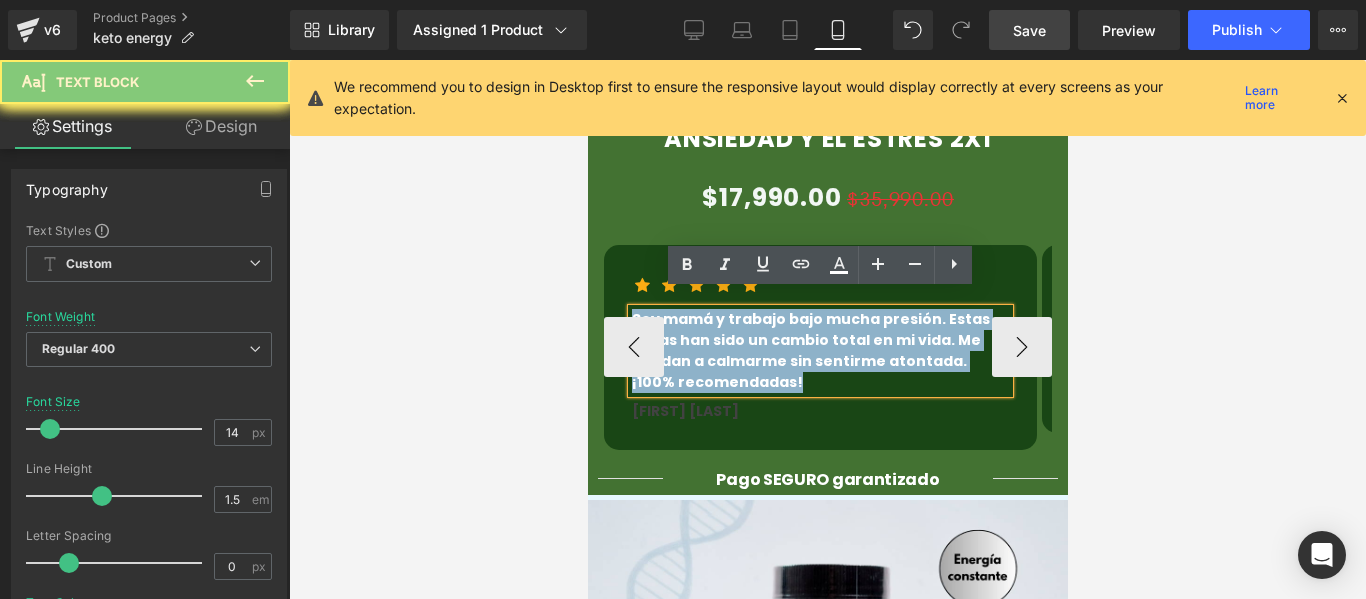 click on "Soy mamá y trabajo bajo mucha presión. Estas gotas han sido un cambio total en mi vida. Me ayudan a calmarme sin sentirme atontada. ¡100% recomendadas!" at bounding box center [819, 351] 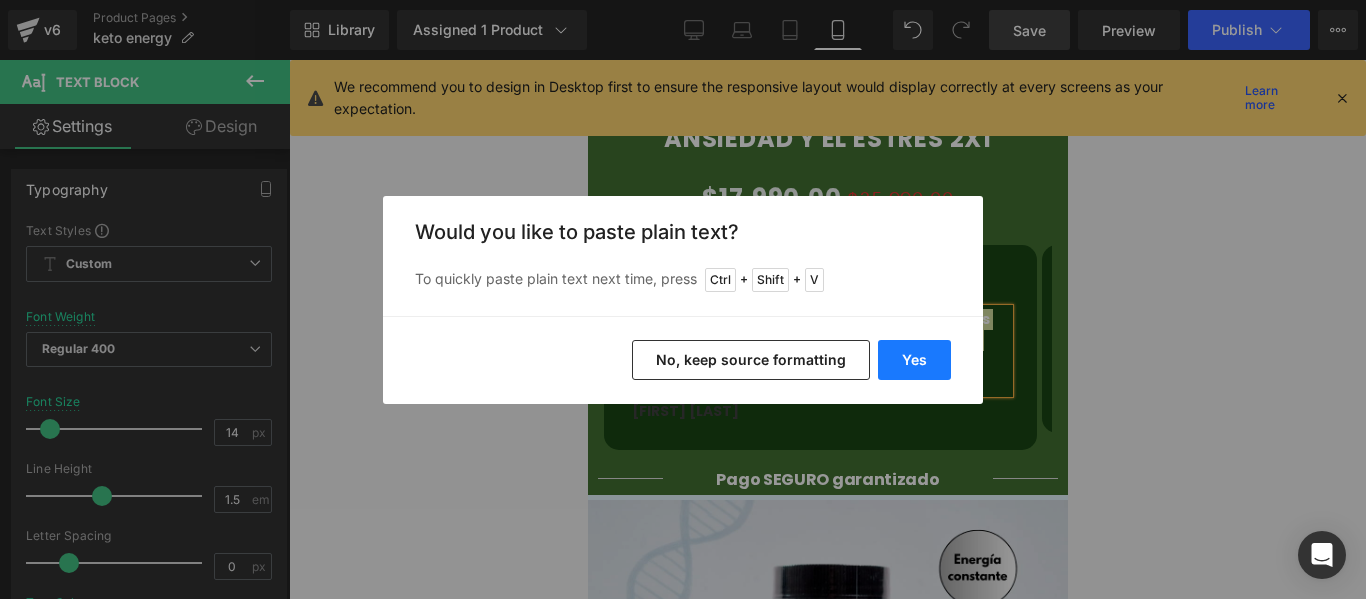click on "Yes" at bounding box center [914, 360] 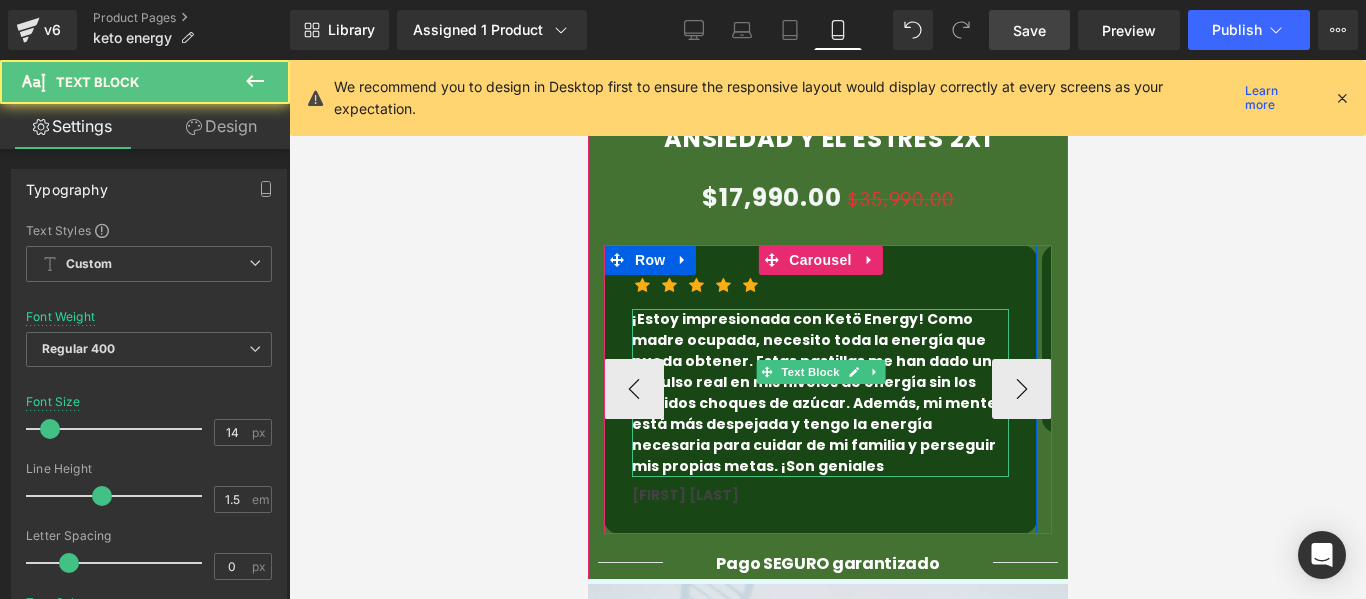 click on "¡Estoy impresionada con Ketö Energy! Como madre ocupada, necesito toda la energía que pueda obtener. Estas pastillas me han dado un impulso real en mis niveles de energía sin los temidos choques de azúcar. Además, mi mente está más despejada y tengo la energía necesaria para cuidar de mi familia y perseguir mis propias metas. ¡Son geniales" at bounding box center (819, 393) 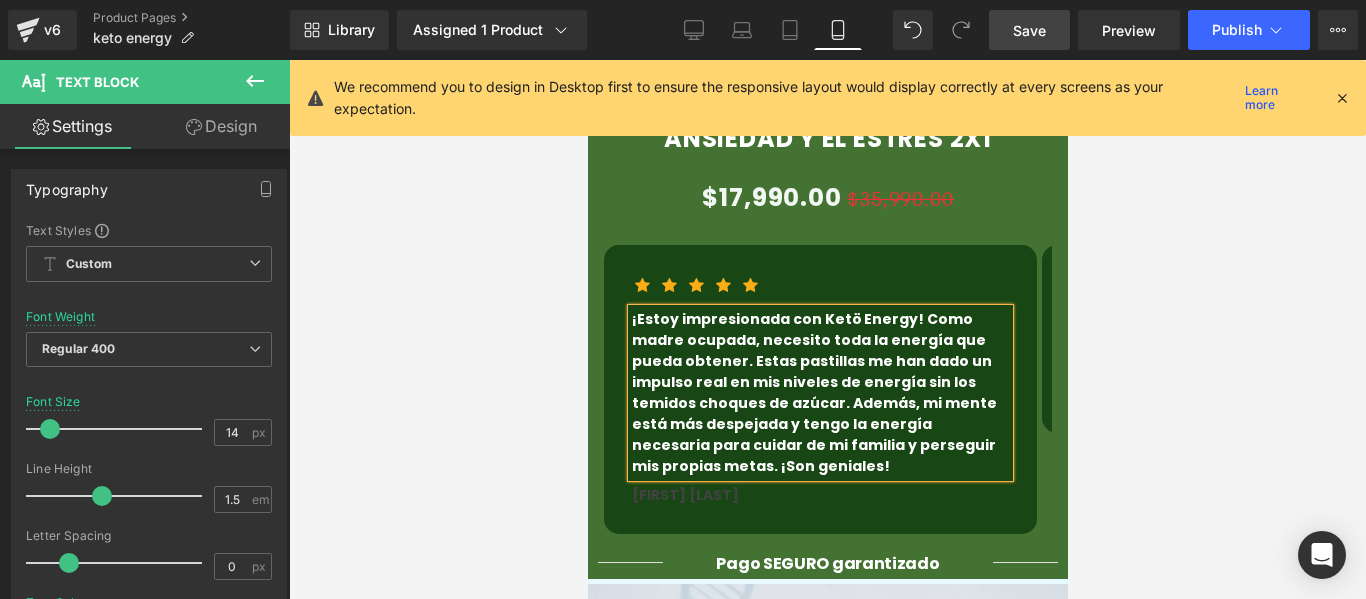 click on "Save" at bounding box center (1029, 30) 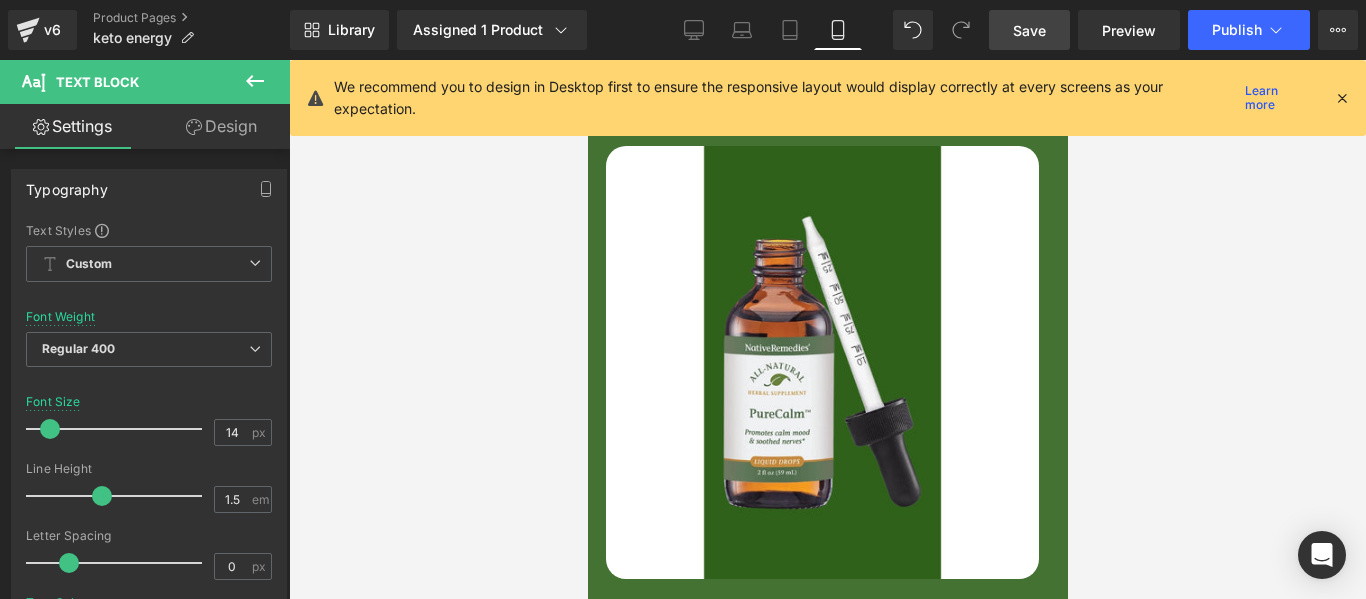 scroll, scrollTop: 265, scrollLeft: 0, axis: vertical 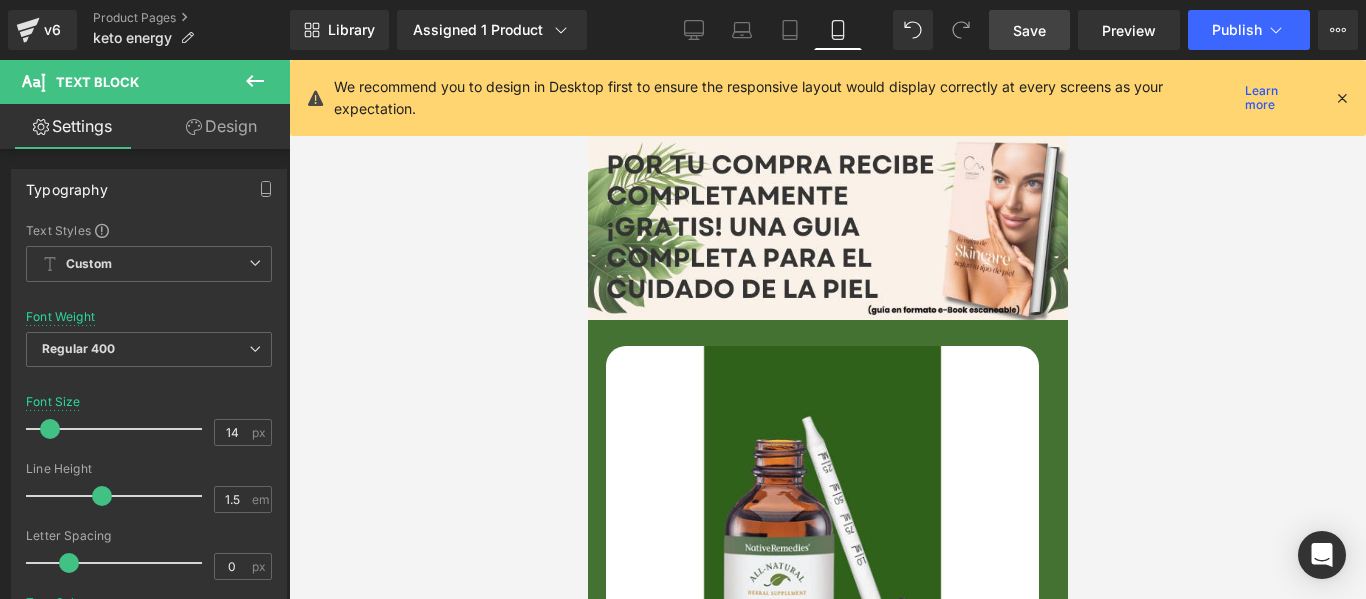 click at bounding box center (821, 562) 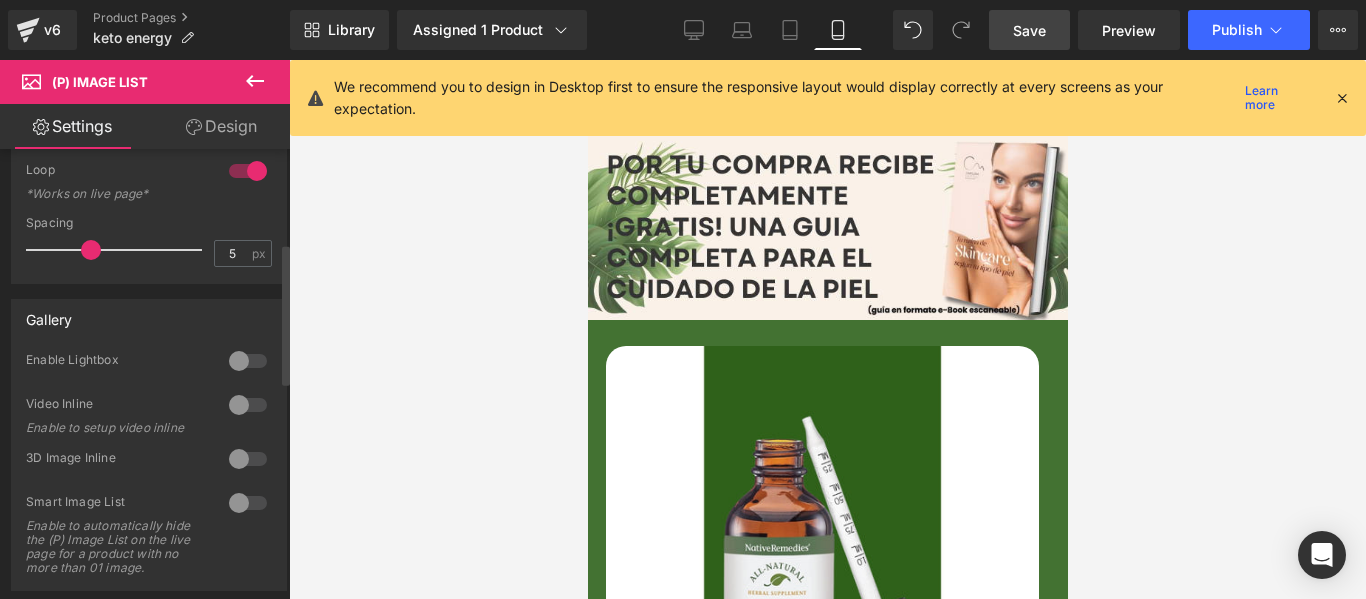 scroll, scrollTop: 600, scrollLeft: 0, axis: vertical 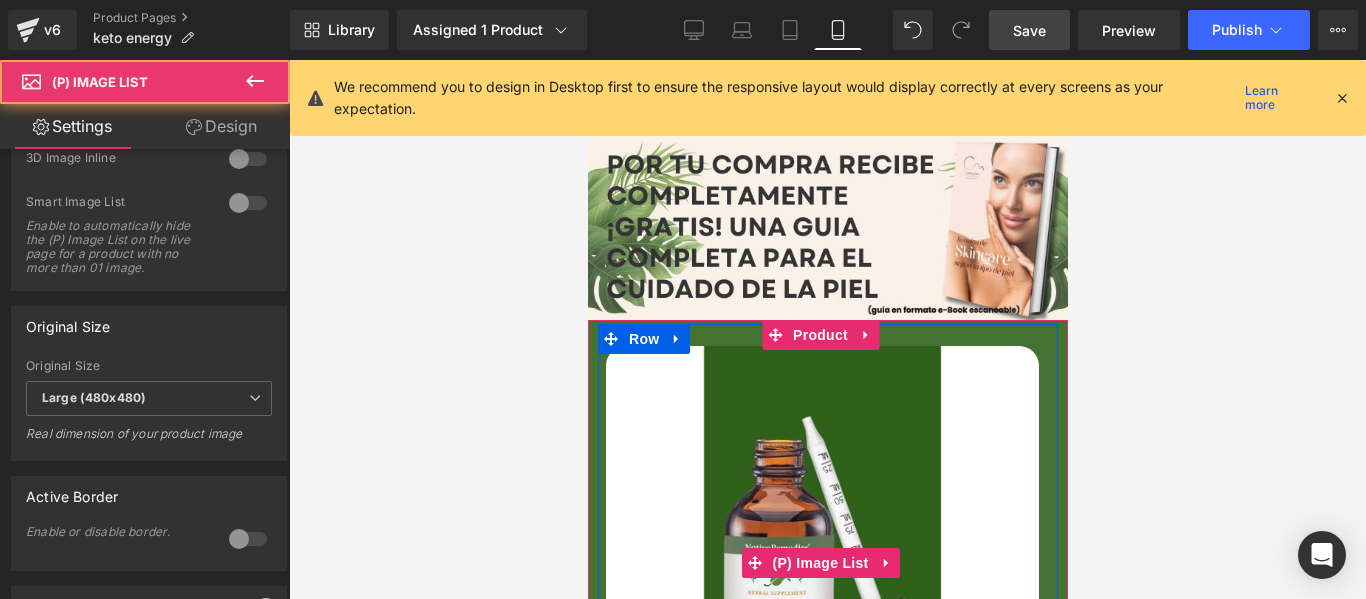 click at bounding box center [821, 562] 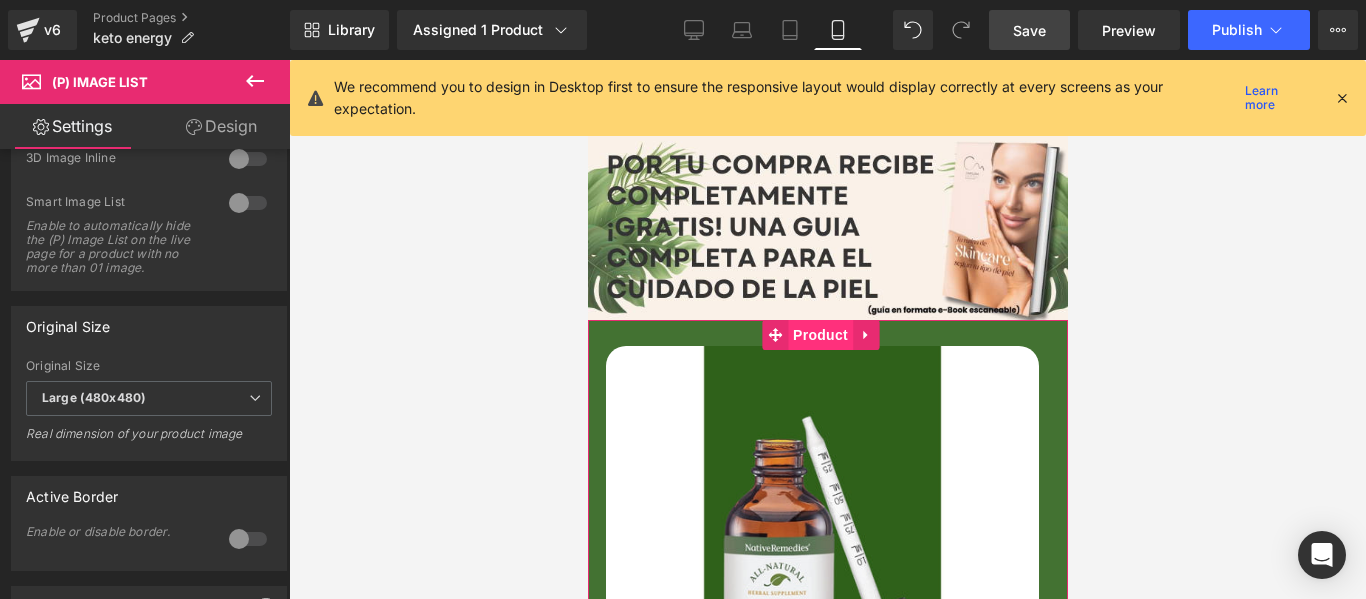 click on "Product" at bounding box center (819, 335) 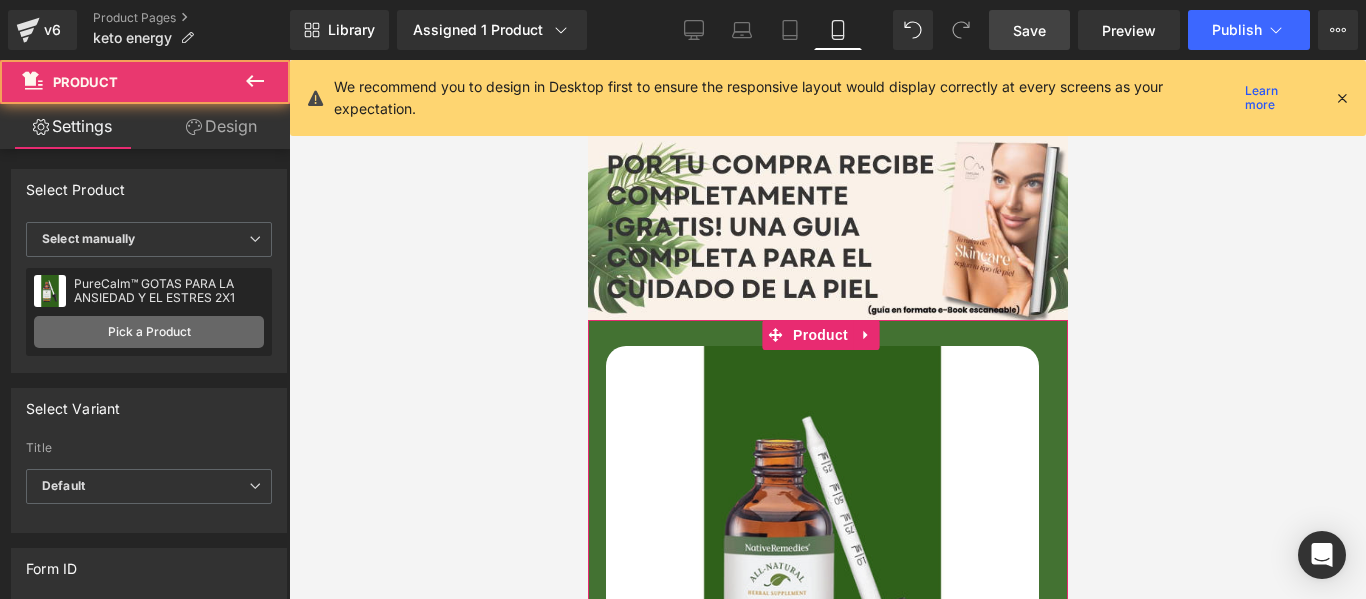 click on "Pick a Product" at bounding box center (149, 332) 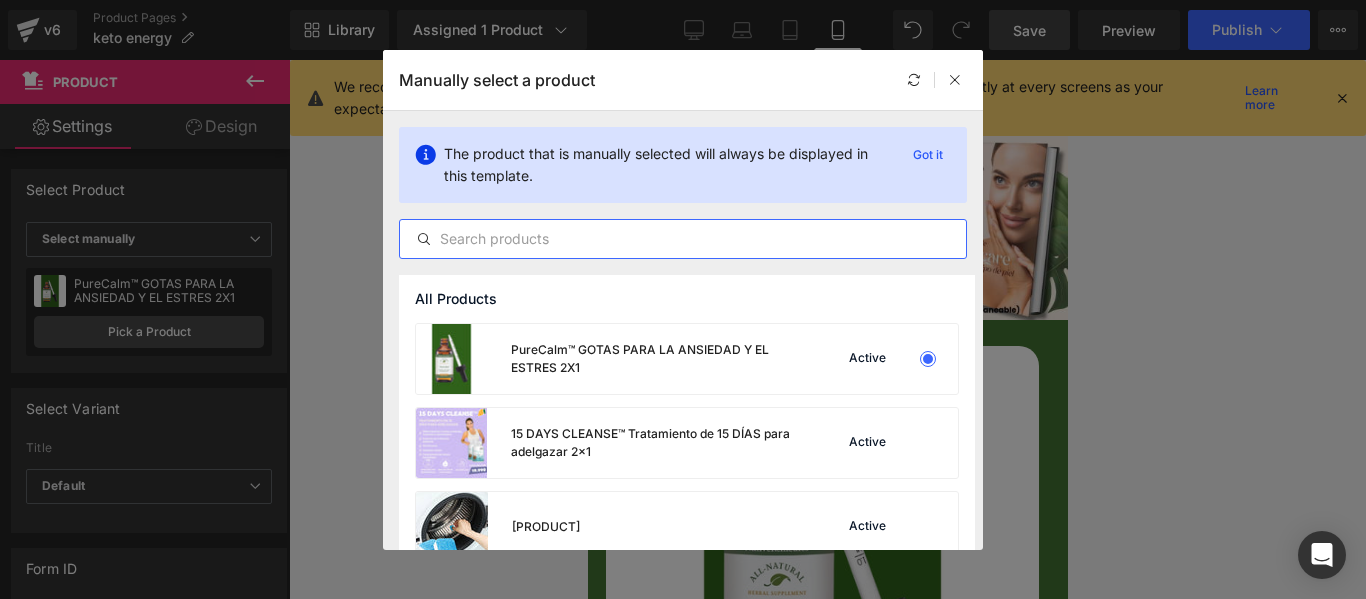 click at bounding box center (683, 239) 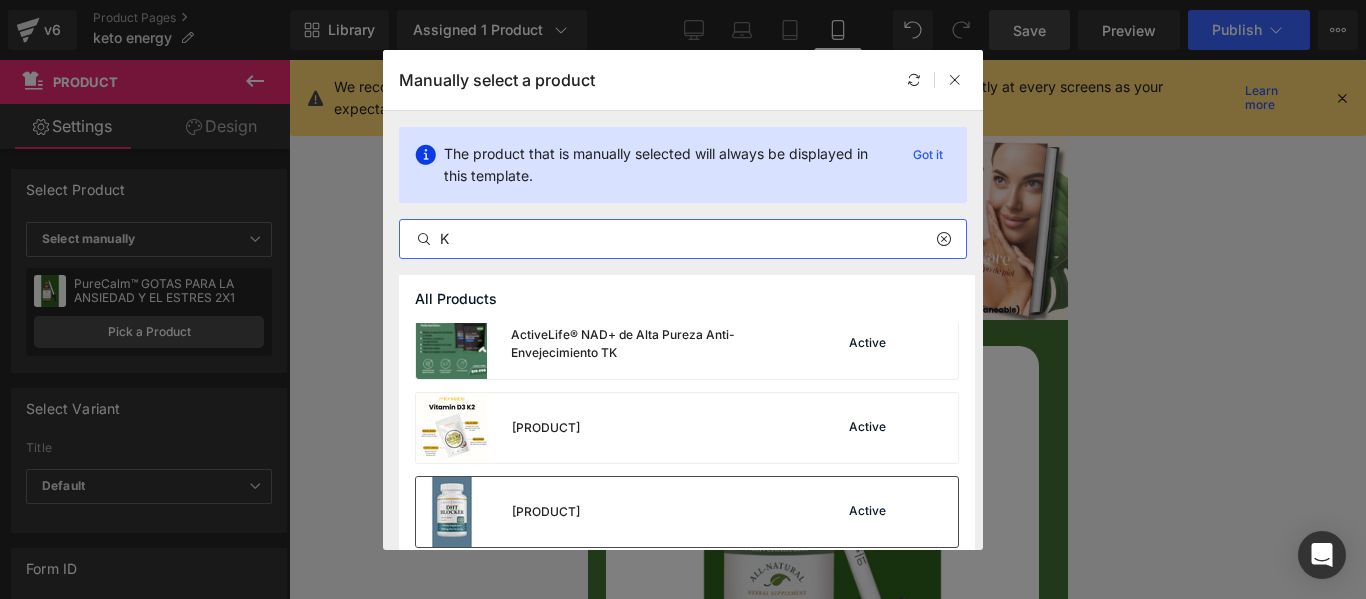 scroll, scrollTop: 215, scrollLeft: 0, axis: vertical 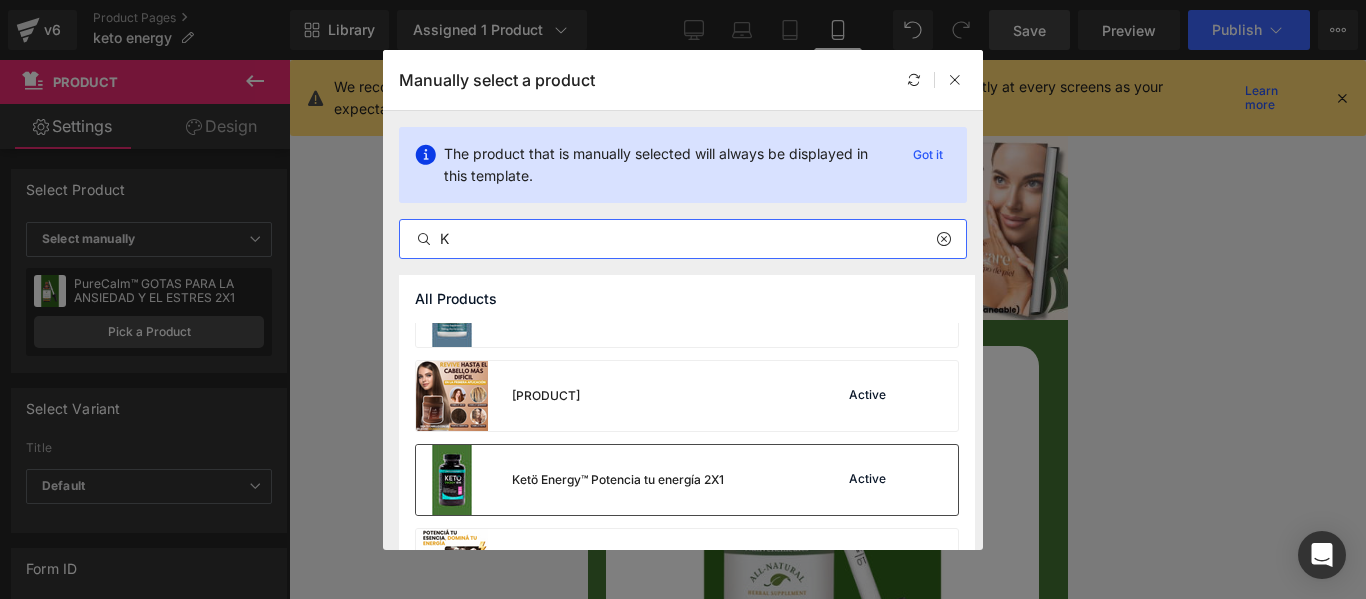 type on "K" 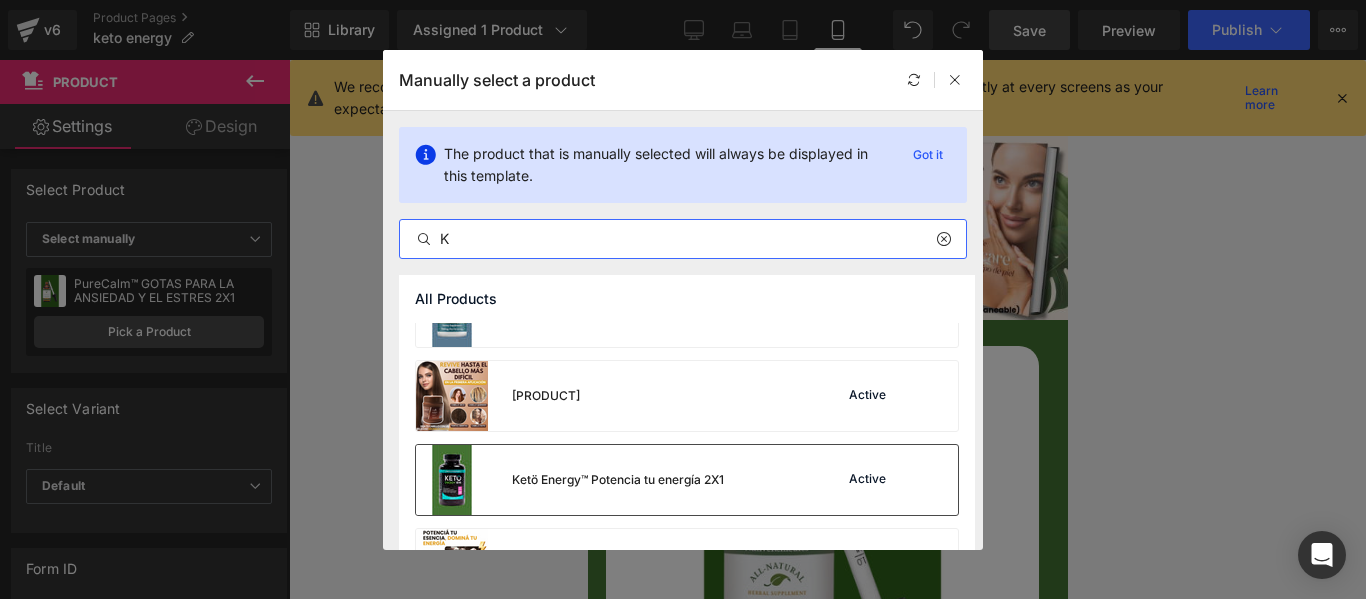 click on "Ketö Energy™ Potencia tu energía 2X1" at bounding box center [570, 480] 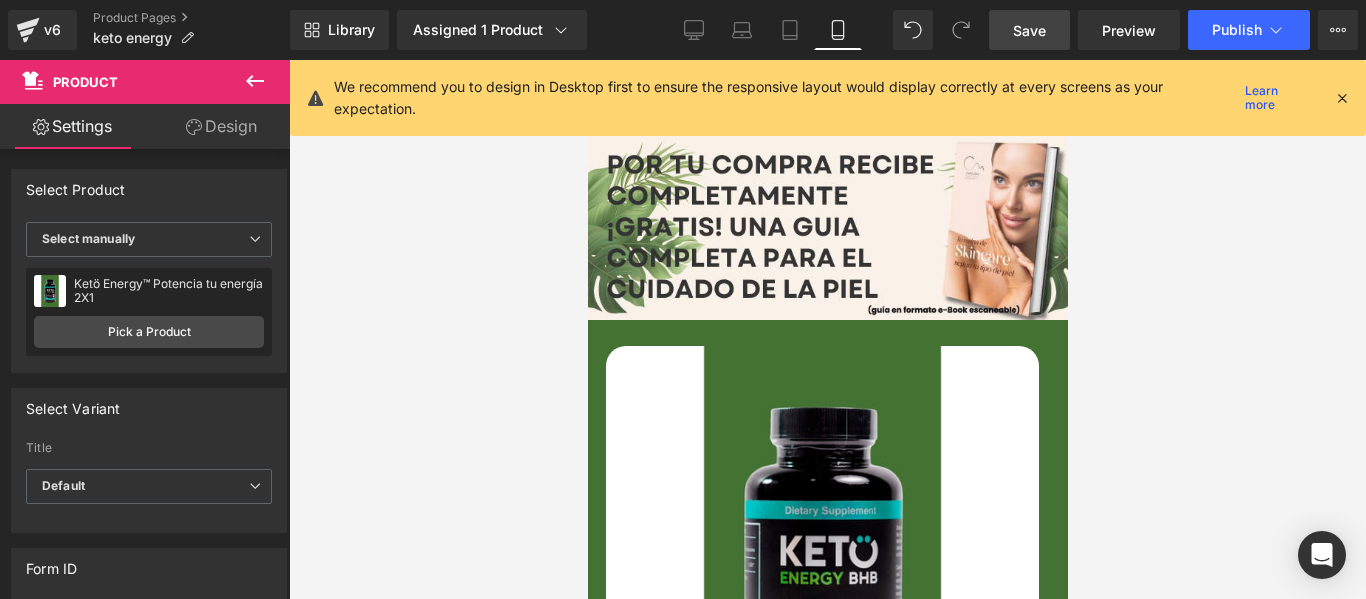 click on "Save" at bounding box center [1029, 30] 